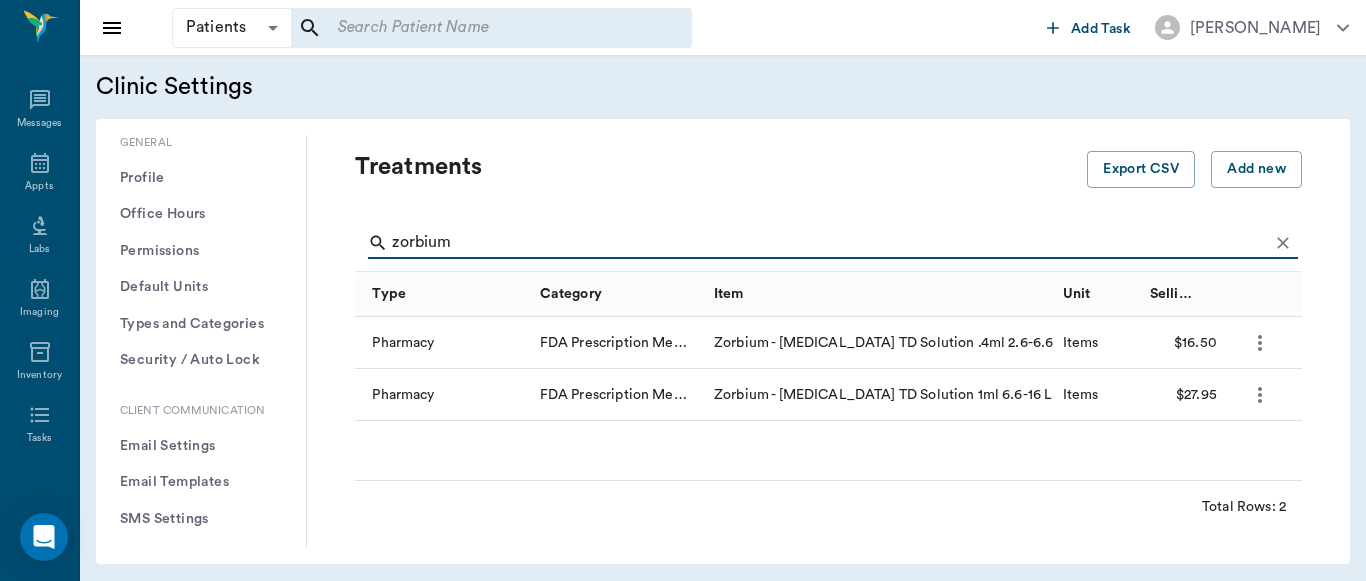 click on "zorbium" at bounding box center [830, 243] 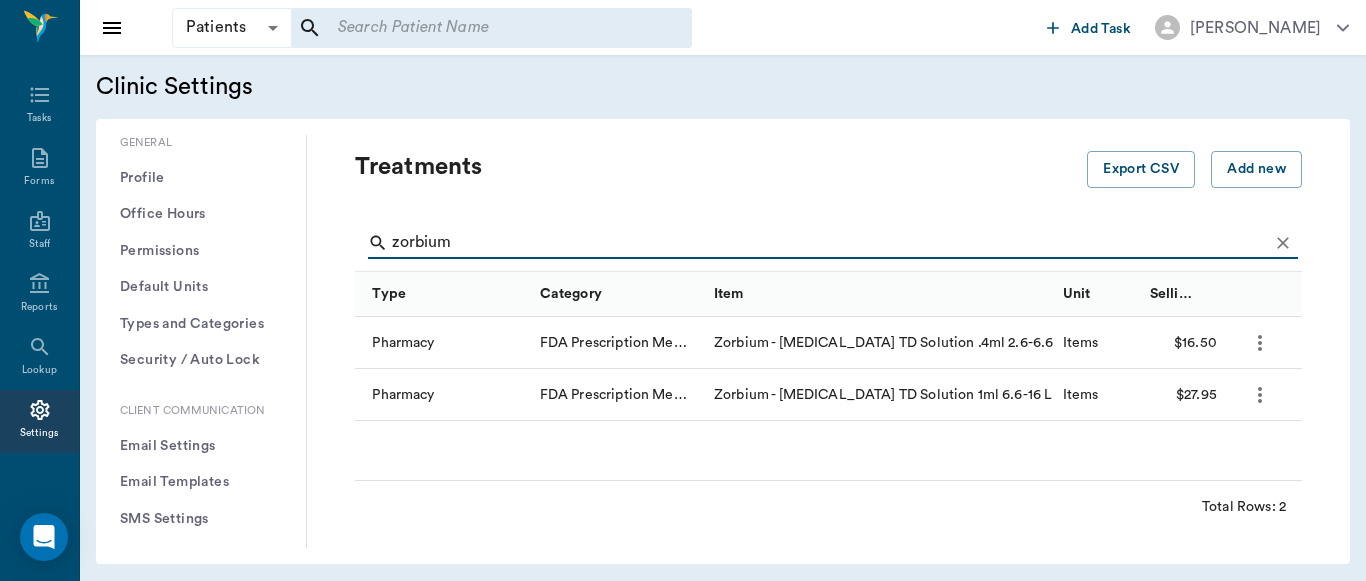 scroll, scrollTop: 516, scrollLeft: 0, axis: vertical 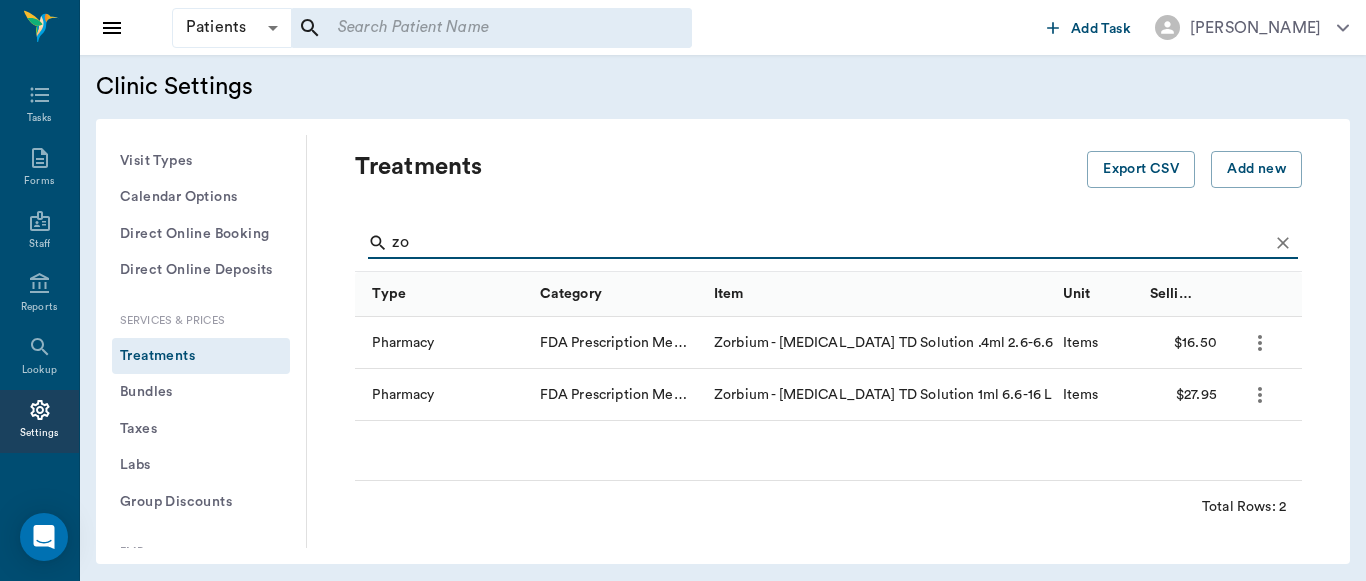 type on "z" 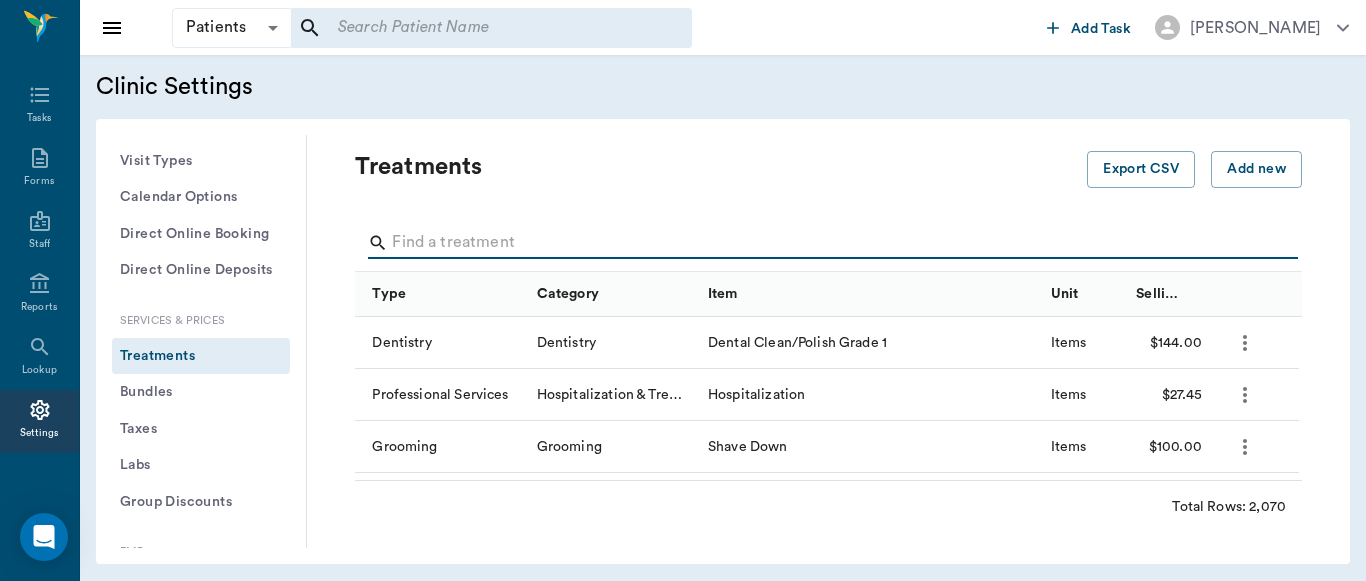 drag, startPoint x: 0, startPoint y: 0, endPoint x: 308, endPoint y: 108, distance: 326.38626 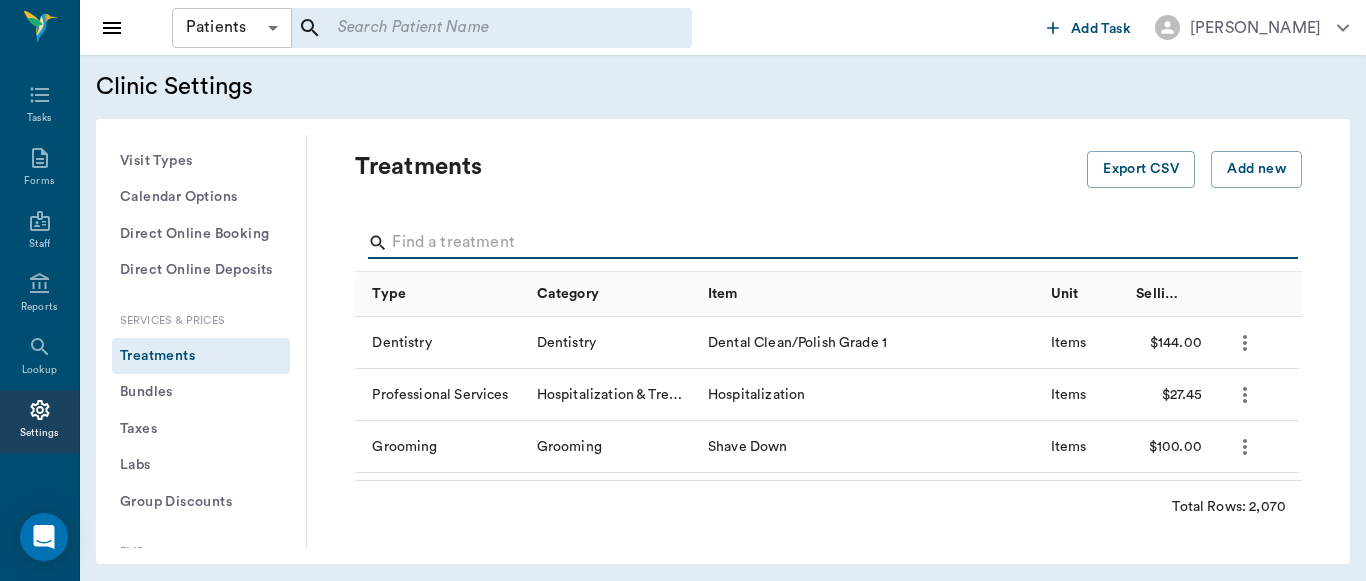 type 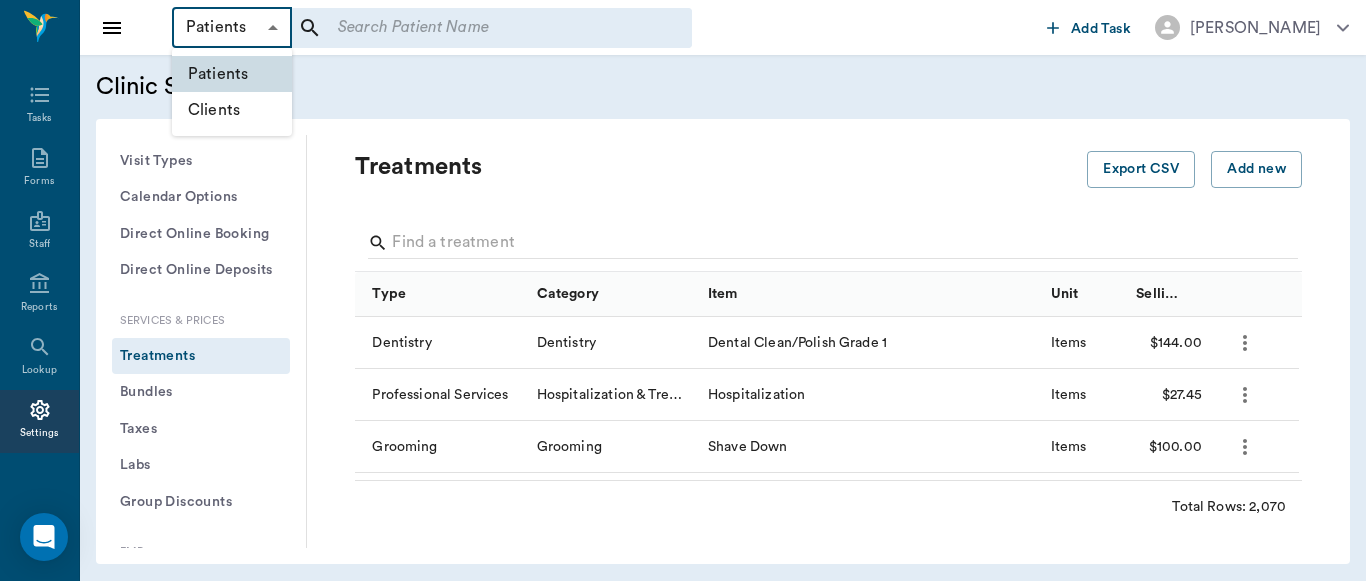click on "Patients Patients ​ ​ Add Task [PERSON_NAME] Nectar Messages Appts Labs Imaging Inventory Tasks Forms Staff Reports Lookup Settings Clinic Settings General Profile Office Hours Permissions Feature Flags AI Prompts Default Units Types and Categories Security / Auto Lock App Version Client Communication Email Settings Email Templates SMS Settings SMS Templates VOIP Mango Voice Client Portal Appointments Visit Types Calendar Options Direct Online Booking Direct Online Deposits Services & Prices Treatments Bundles Taxes Labs Group Discounts EMR SOAP Templates Surgery Templates Visit Note Templates Surgery Chart Diagnoses Patient Diagrams Forms Report Card Prescriptions Patient Options Species Breeds Colors Inventory Inventory Locations Vendors Finances Payment Estimates & Invoices Interest Greenline Boarding Kennels Imaging Integration IDEXX Soundvet Extras Labels PDF Settings MISC Treatments Export CSV Add new Type Category Item Unit Selling Price/Unit Dentistry Dentistry Dental Clean/Polish Grade 1" at bounding box center (683, 290) 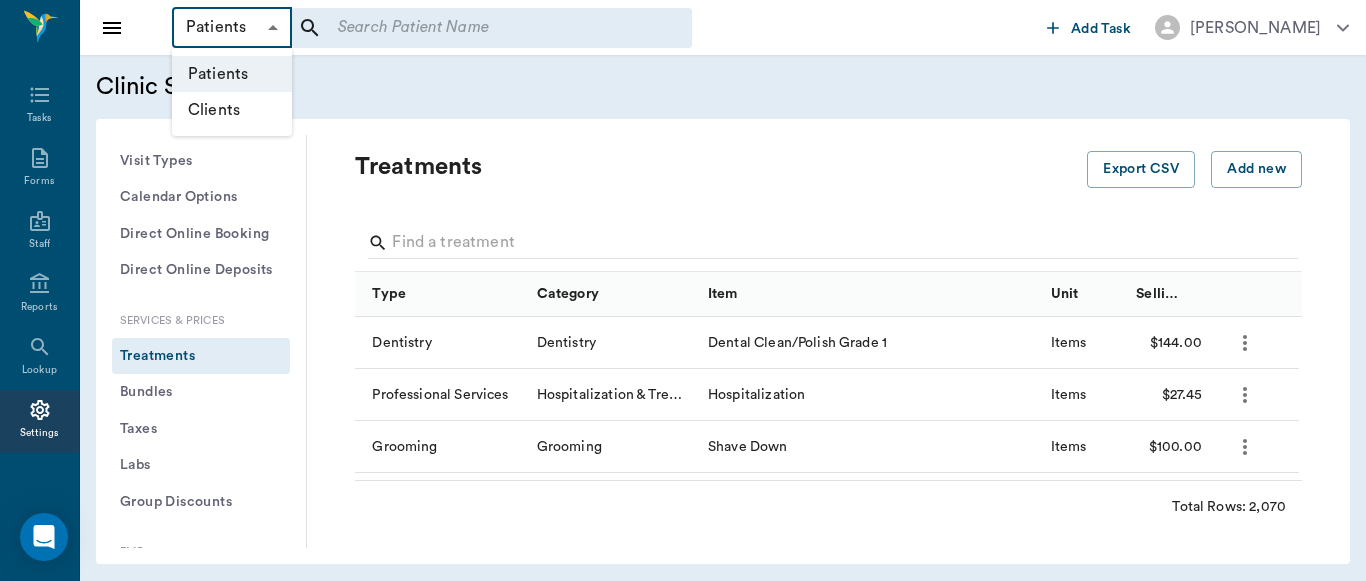 click on "Clients" at bounding box center (232, 110) 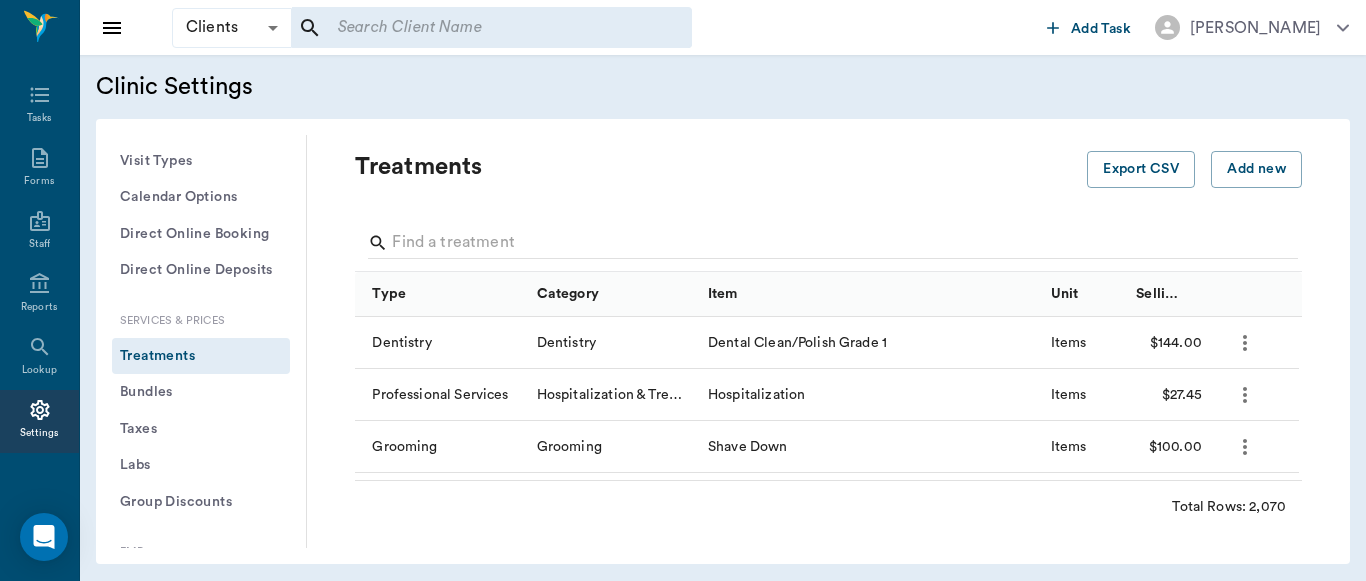 click at bounding box center [478, 28] 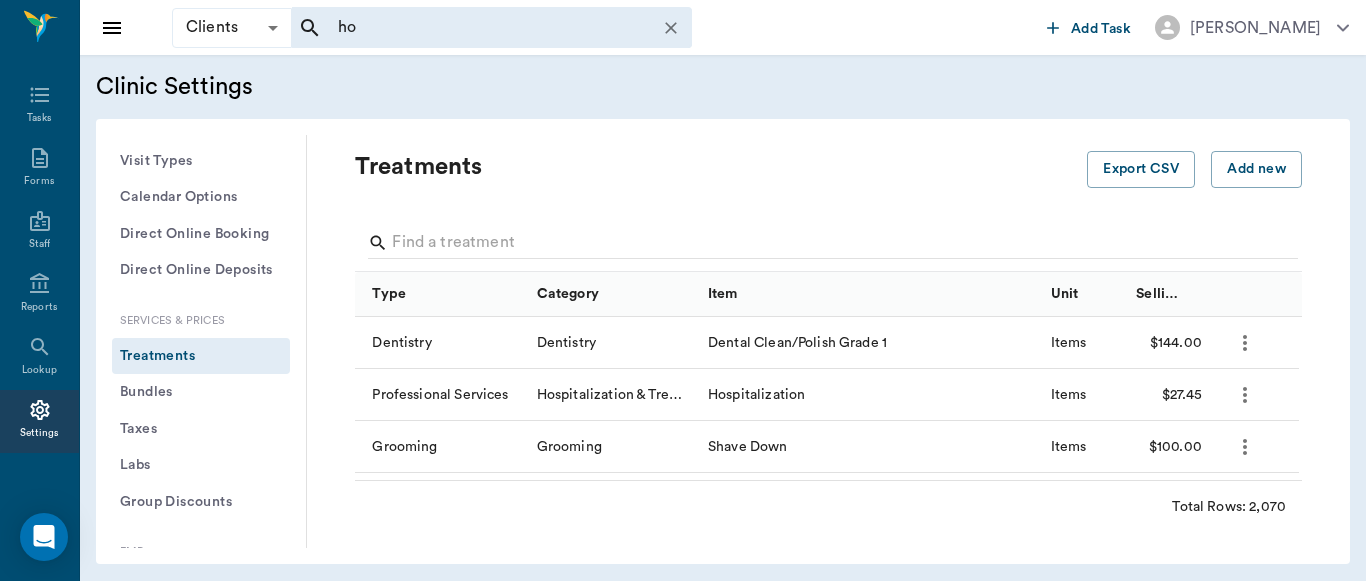 type on "h" 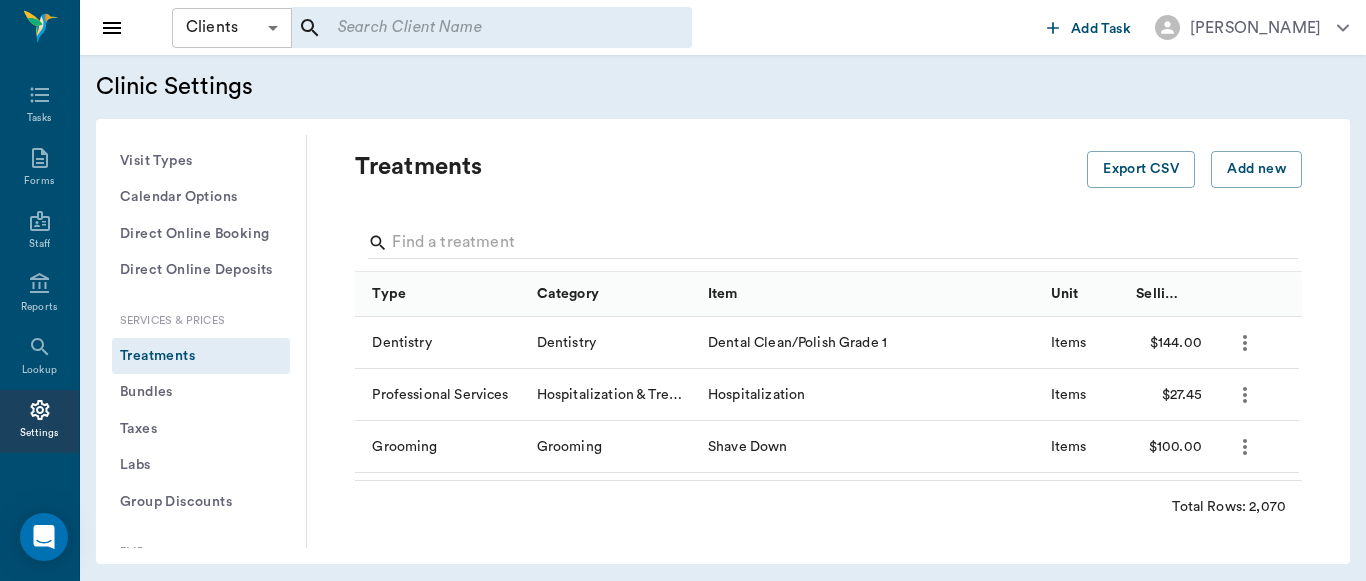 type 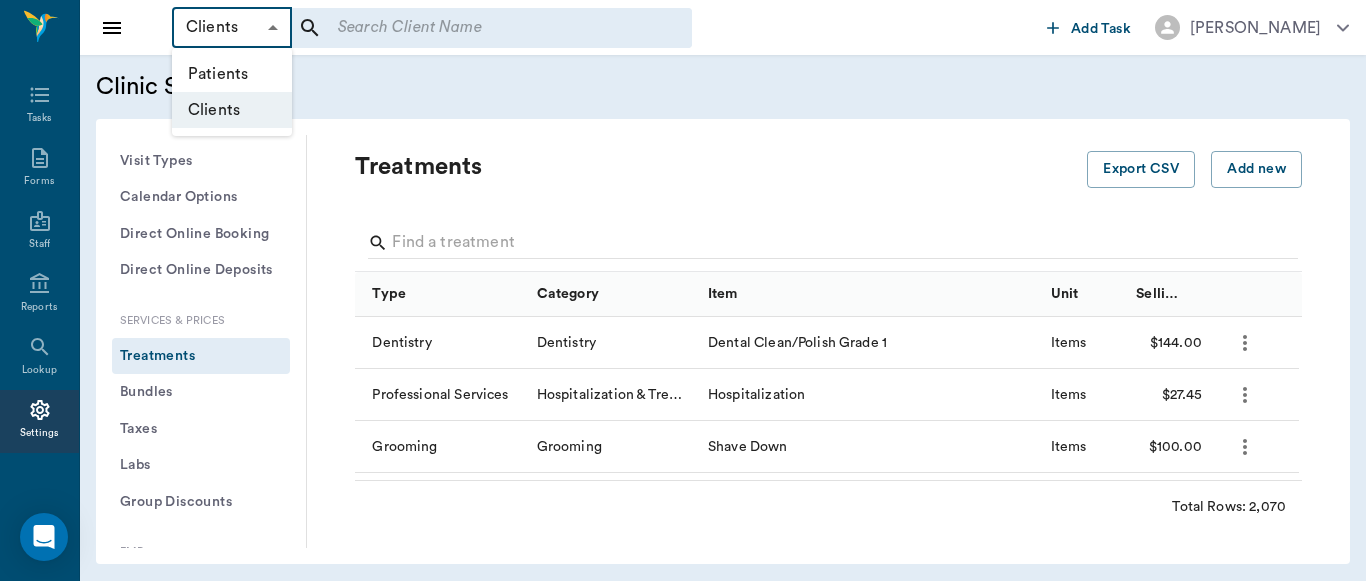 click on "Patients" at bounding box center (232, 74) 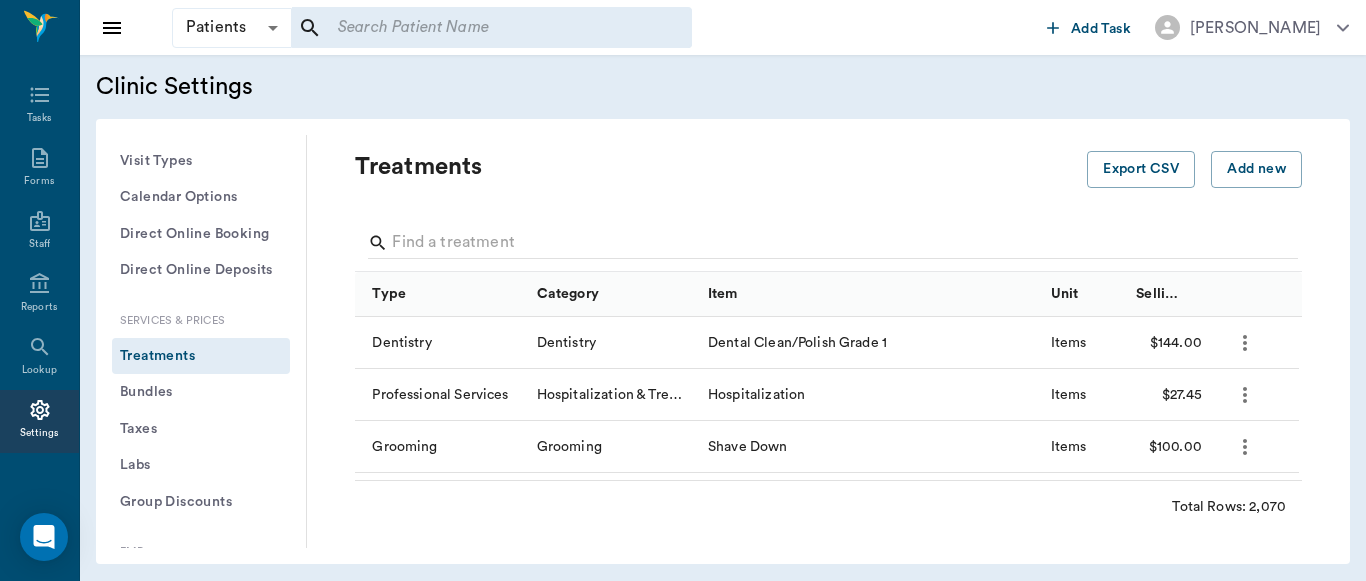 click at bounding box center (478, 28) 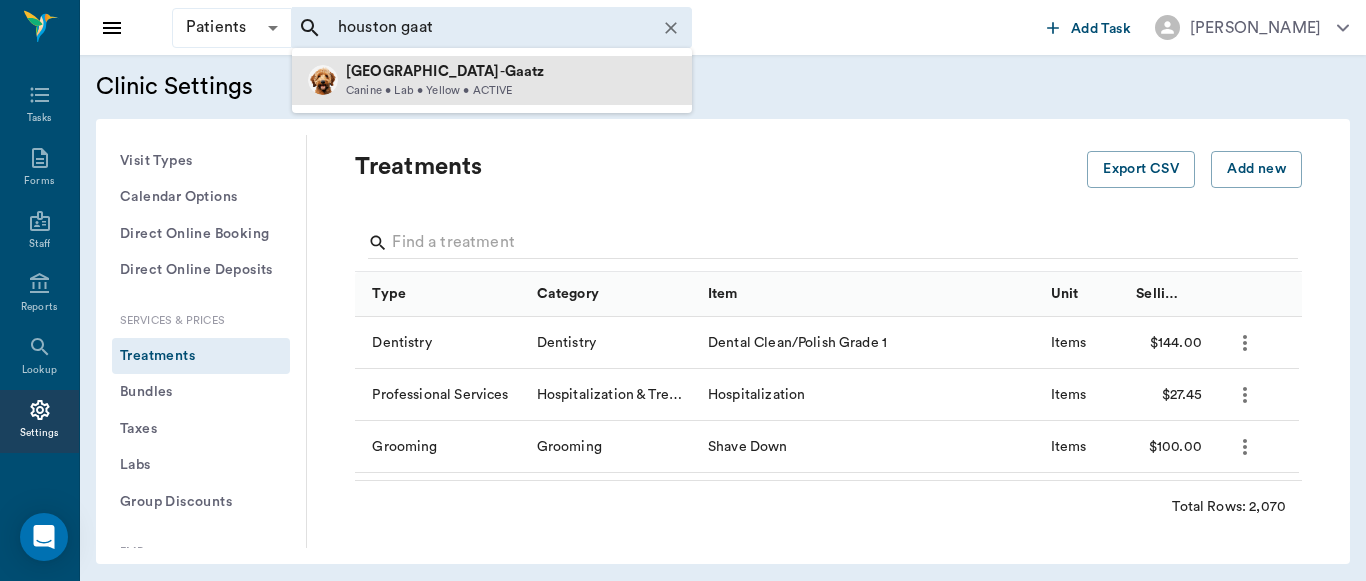 click on "Houston   -  Gaatz" at bounding box center (445, 72) 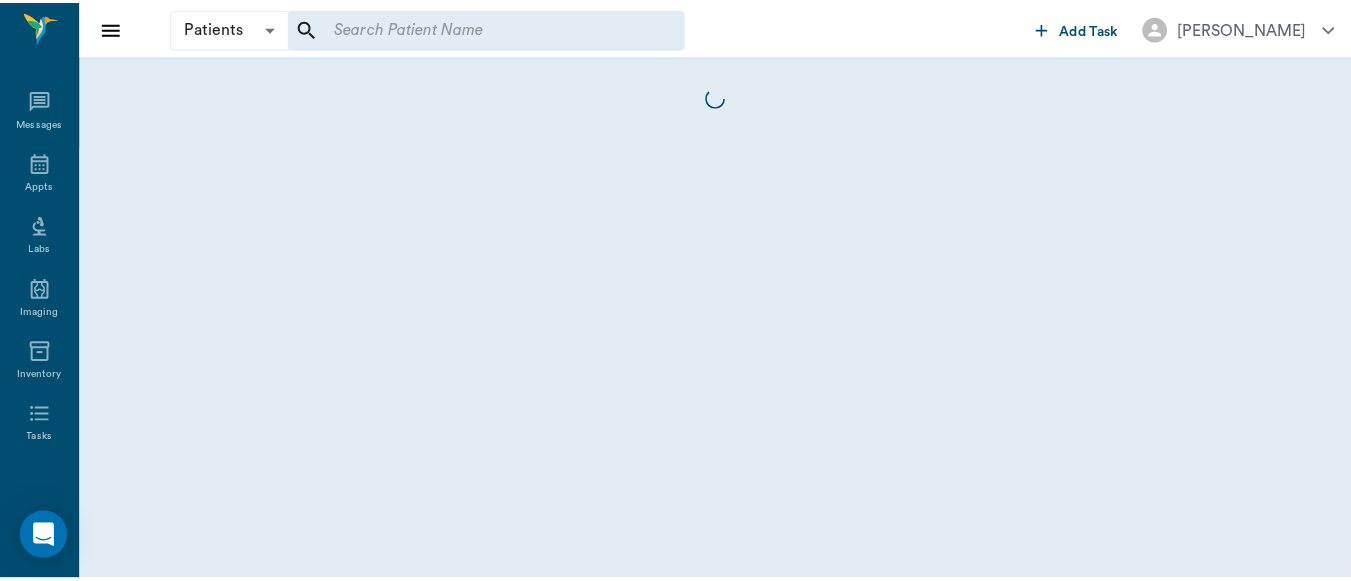scroll, scrollTop: 320, scrollLeft: 0, axis: vertical 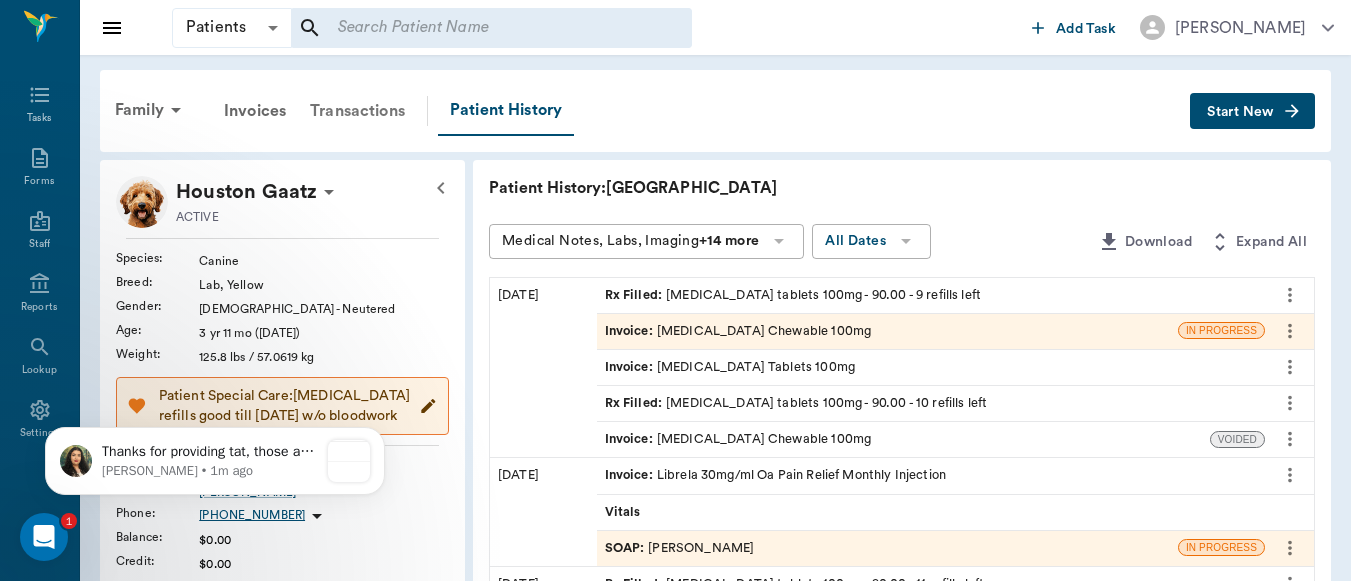 click on "Transactions" at bounding box center [357, 111] 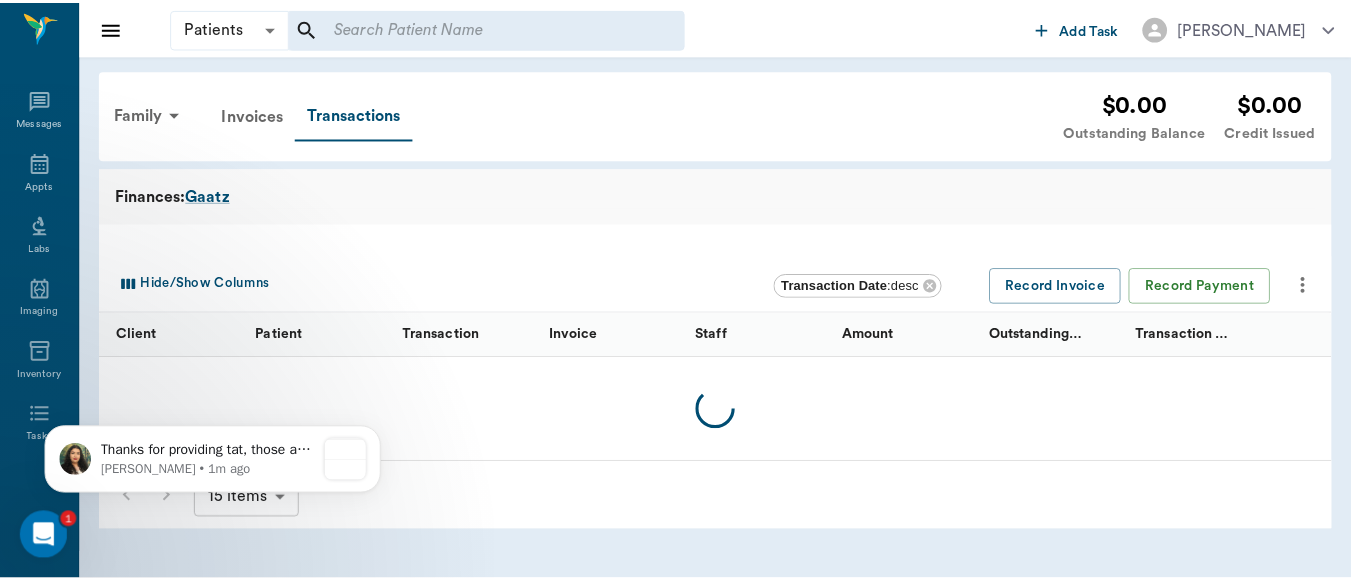 scroll, scrollTop: 320, scrollLeft: 0, axis: vertical 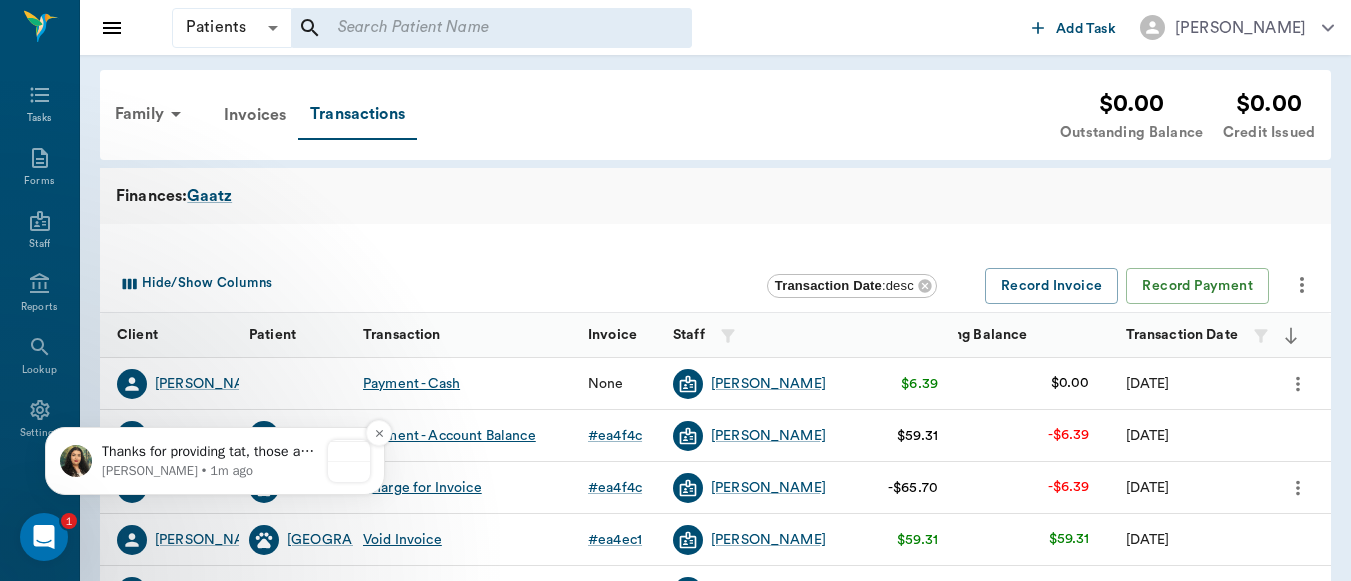 click on "Thanks for providing tat, those are already in the reminders model, you just have to scroll down. This is why it would not allow you to add those in again. If you need to change the date, you'll need to delete those and then add them back in with the correct date." at bounding box center [210, 452] 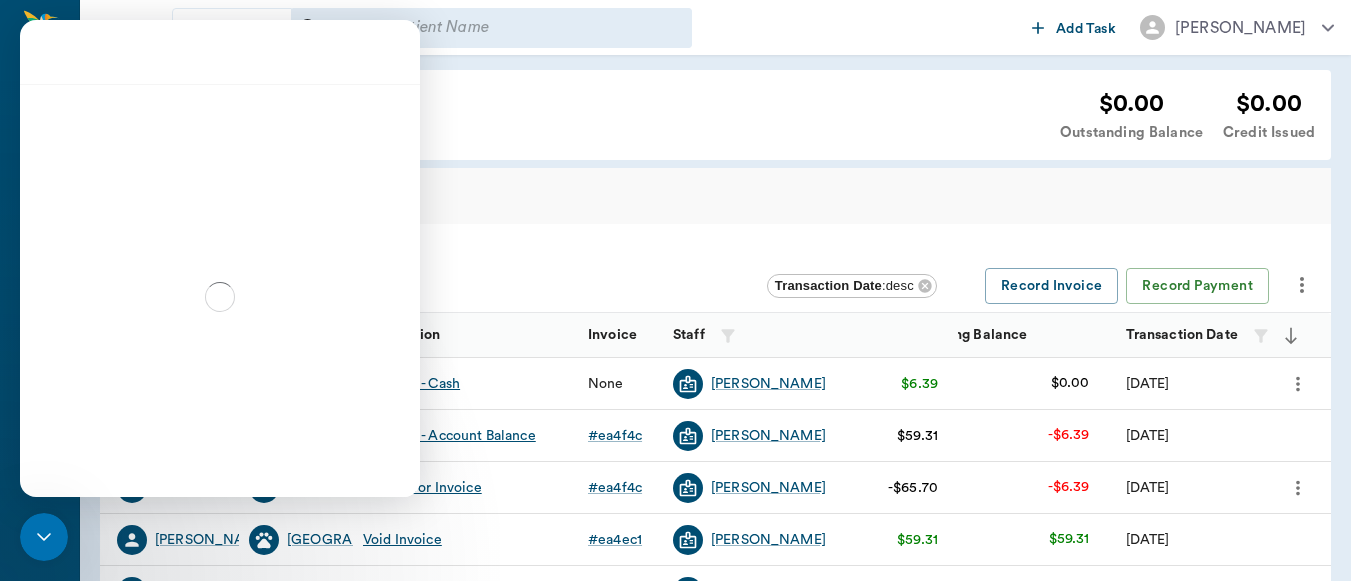 scroll, scrollTop: 0, scrollLeft: 0, axis: both 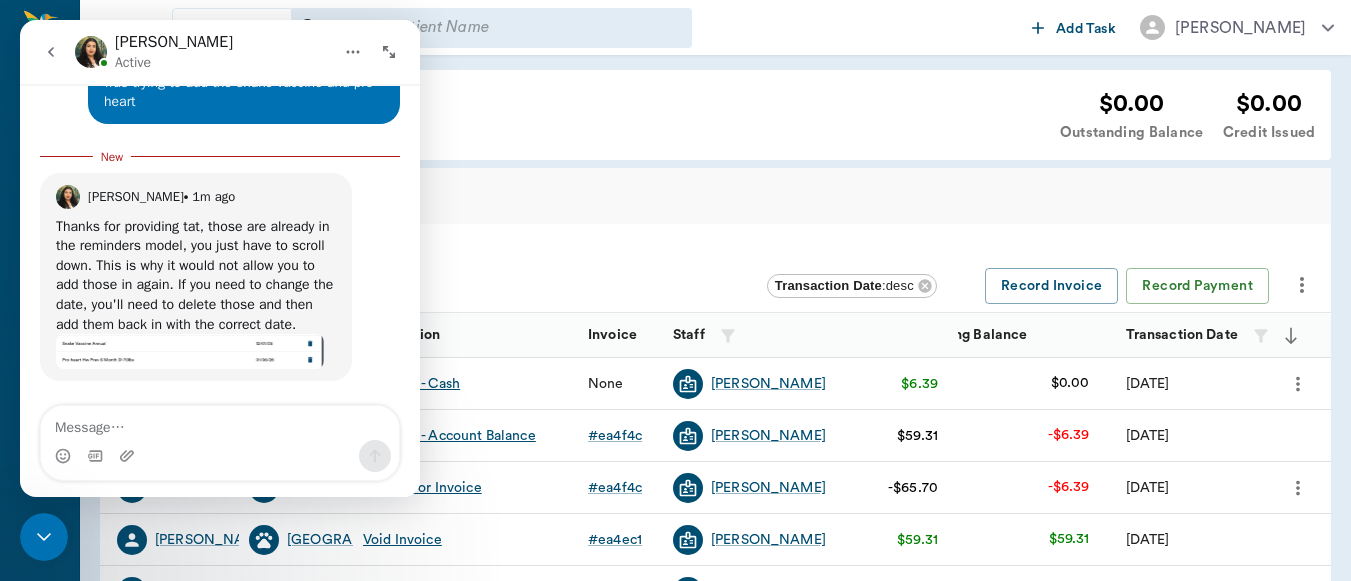 click on "[DATE] Good morning, this is [PERSON_NAME]. Bare with me as I try to explain all of this lol. So the last couple of days we have been often some on our Credit Cards. We thought maybe it was because of us having internet and and phone issues. But [DATE], we saw that when we issue a store credit, it is throwing our end of day off. I was looking at 7/18 because we were off that day as well and noticed that is was for a store credit too. I am not sure how we can make sure that we can not have any issues like this... [URL][DOMAIN_NAME] [PERSON_NAME]    •   [DATE] [PERSON_NAME] You’ll get replies here and in your email: ✉️  [EMAIL_ADDRESS][DOMAIN_NAME] Our usual reply time 🕒  under 15 minutes Coco    •   [DATE] [PERSON_NAME]  • [DATE] Hi [PERSON_NAME], thanks for reaching out. Can you clarify what you mean? I'm not quite sure what you mean. "So the last couple of days we have been often some on our Credit Cards" [PERSON_NAME]    •   [DATE] [PERSON_NAME]    •   [DATE] [PERSON_NAME]  • [DATE] [PERSON_NAME]" at bounding box center (220, -2683) 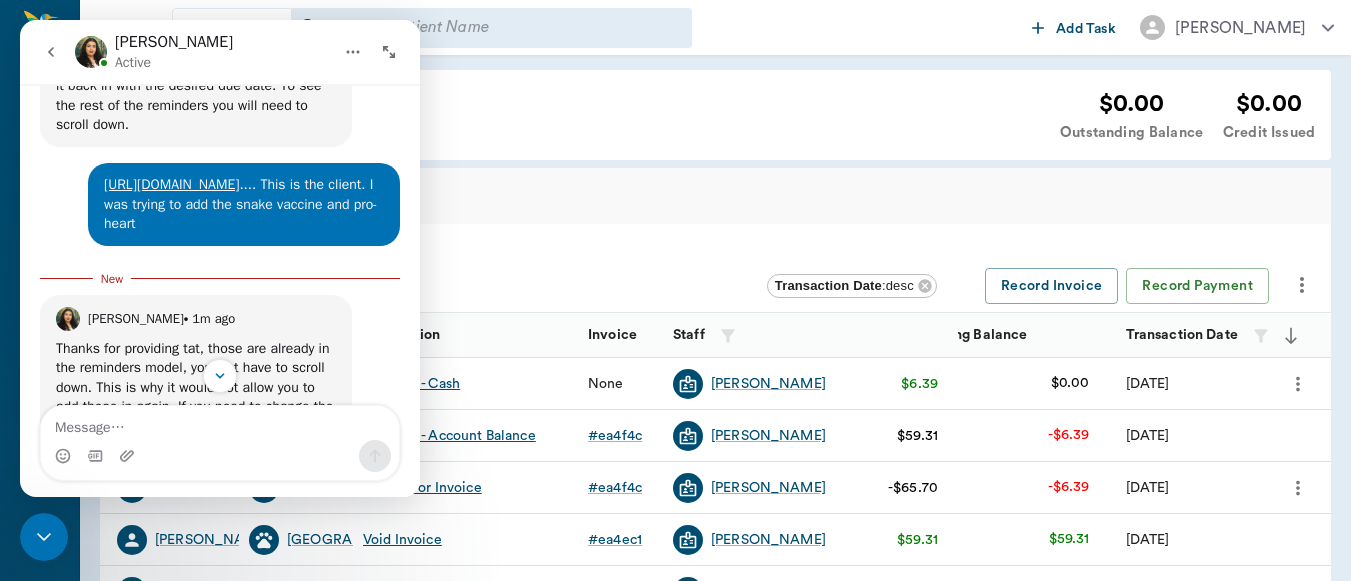 scroll, scrollTop: 5726, scrollLeft: 0, axis: vertical 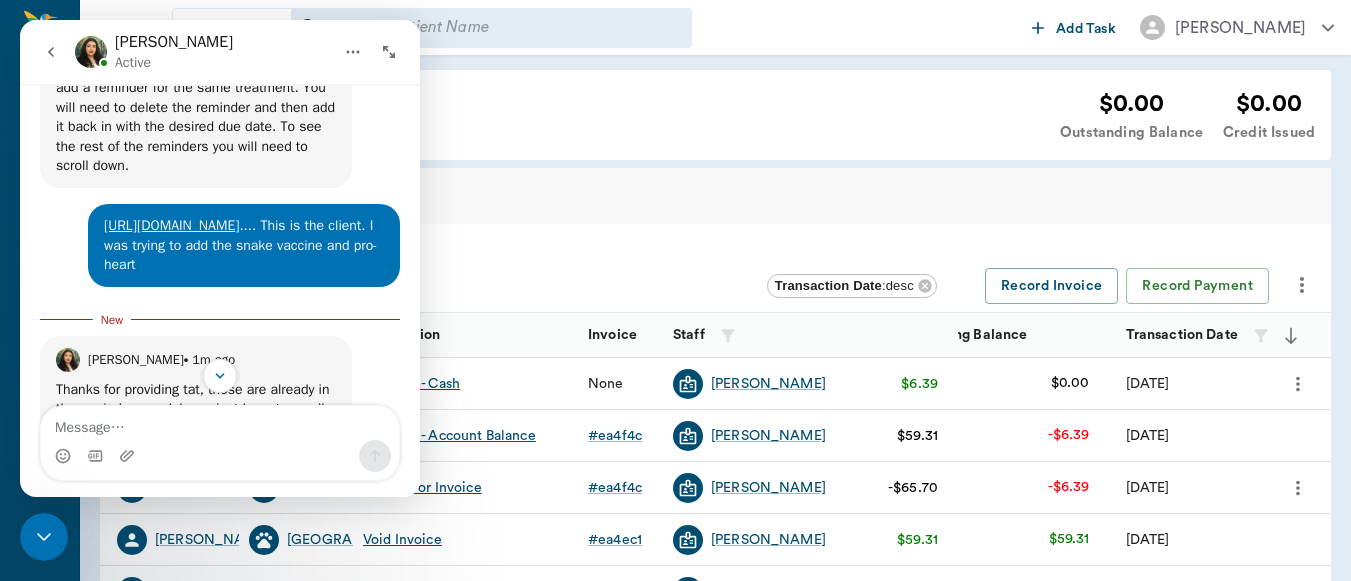click on "Family Invoices Transactions $0.00 Outstanding Balance $0.00 Credit Issued" at bounding box center [715, 115] 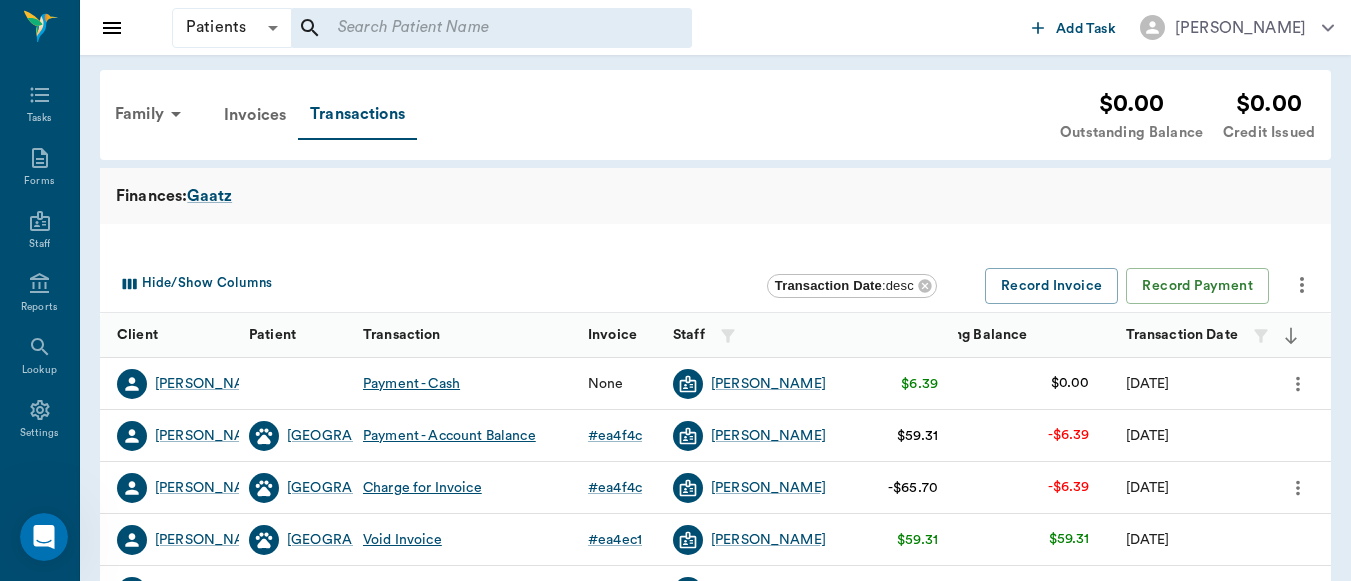 scroll, scrollTop: 0, scrollLeft: 0, axis: both 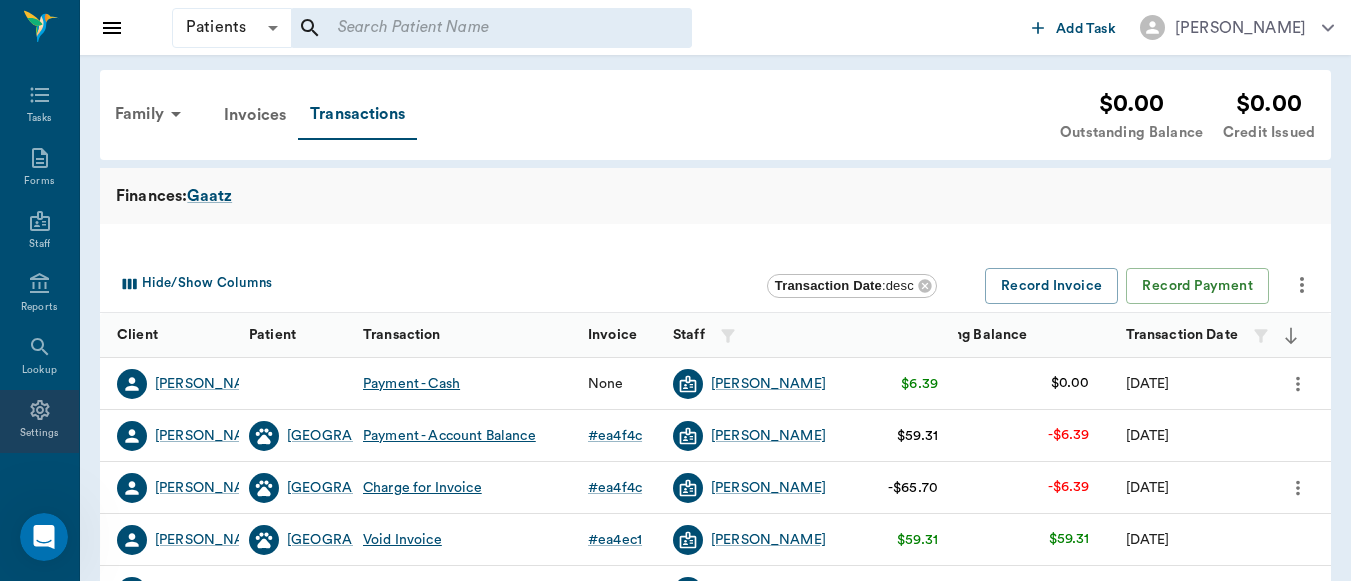 click 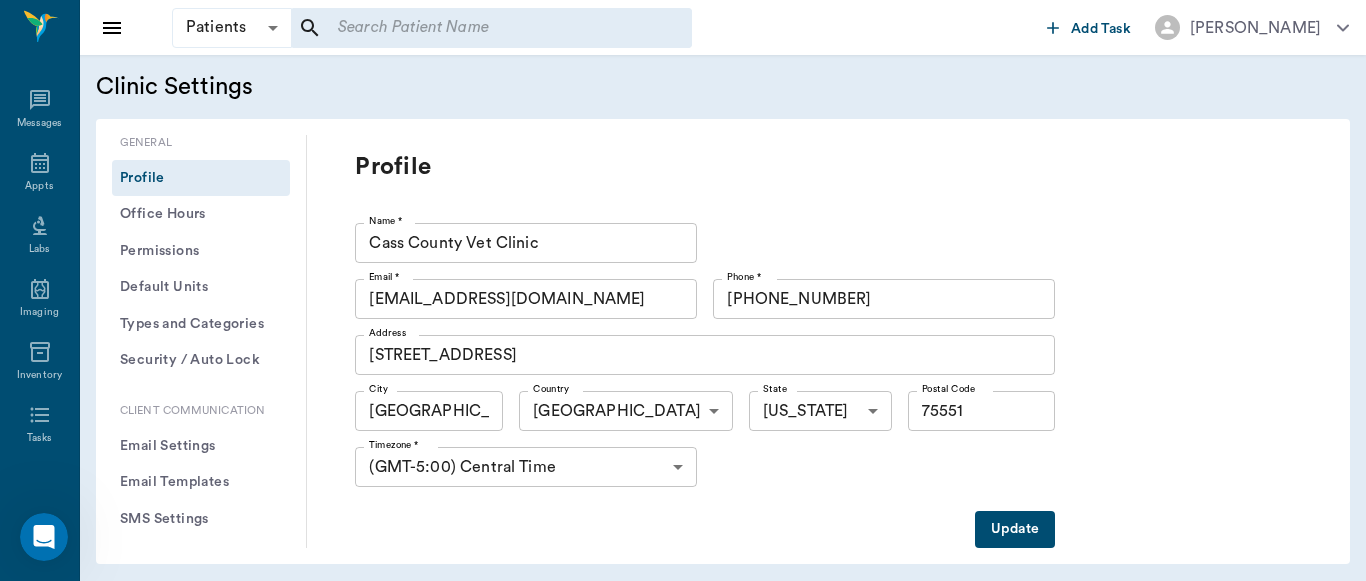 scroll, scrollTop: 320, scrollLeft: 0, axis: vertical 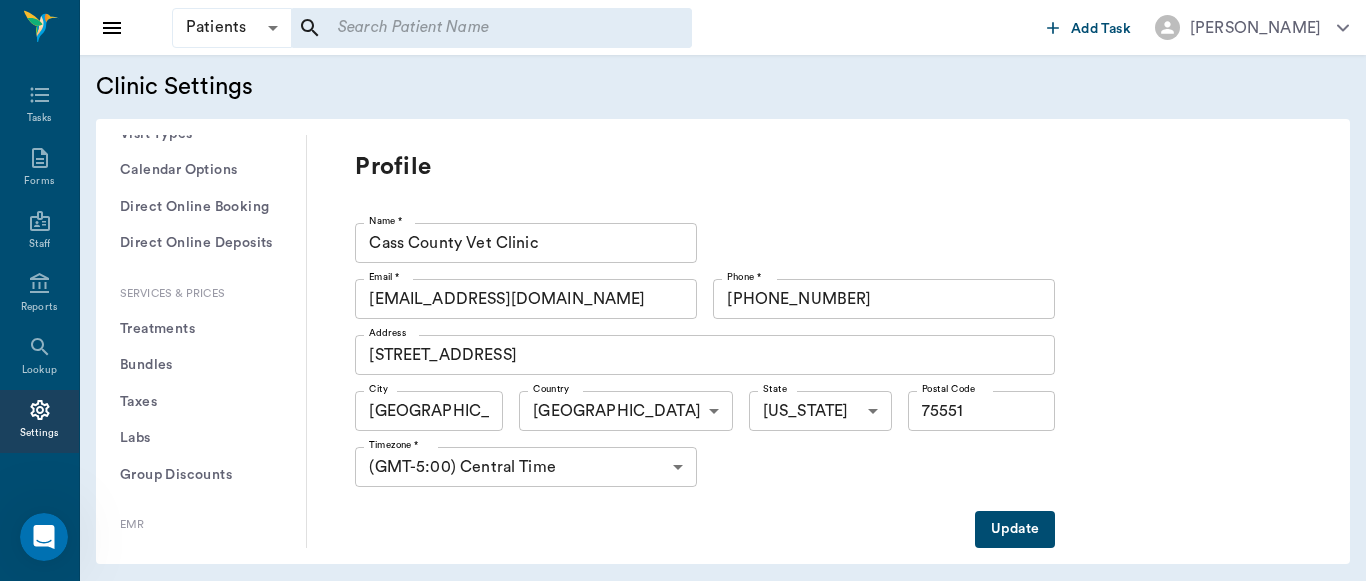 click on "Treatments" at bounding box center (201, 329) 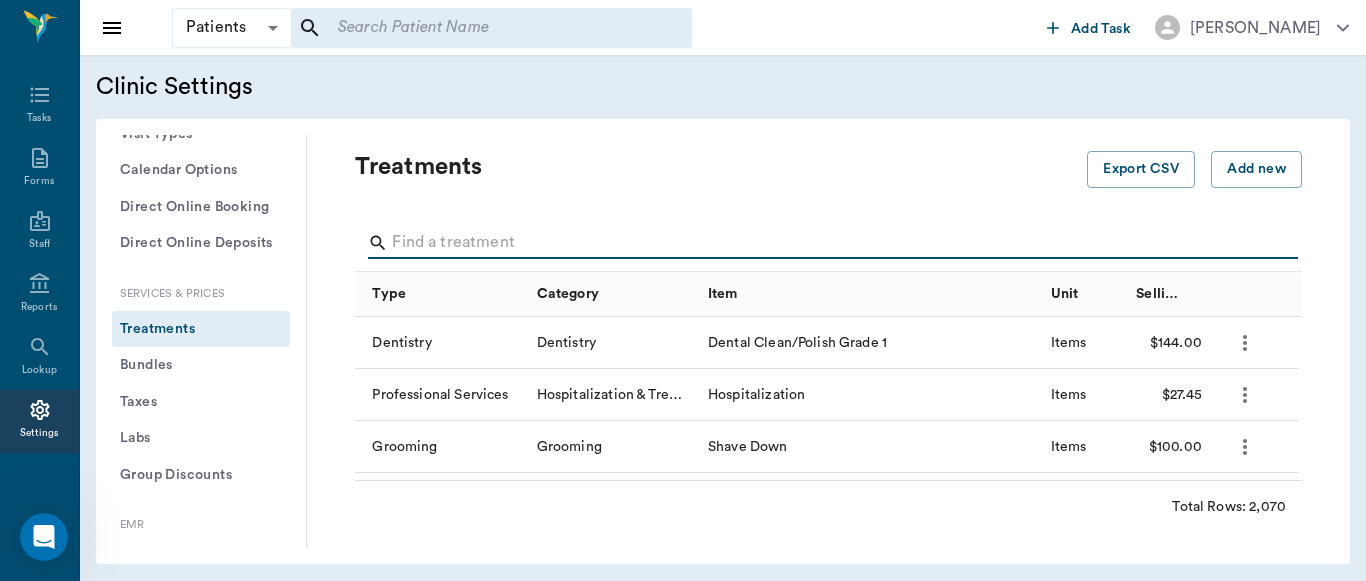 click at bounding box center [830, 243] 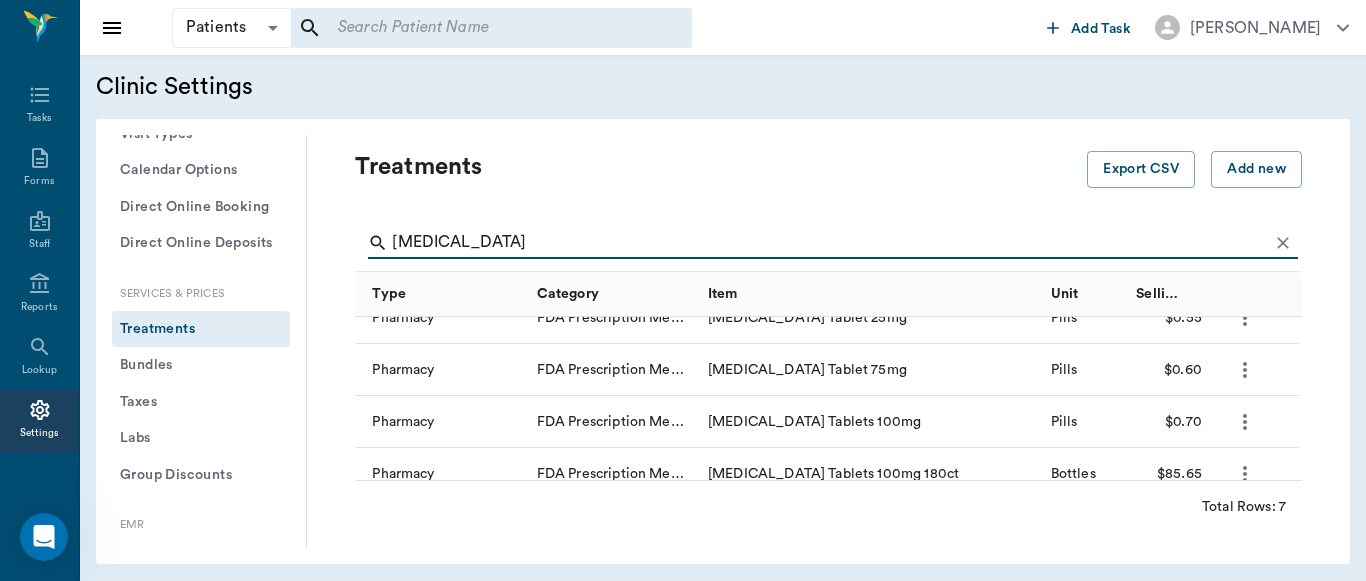 scroll, scrollTop: 184, scrollLeft: 0, axis: vertical 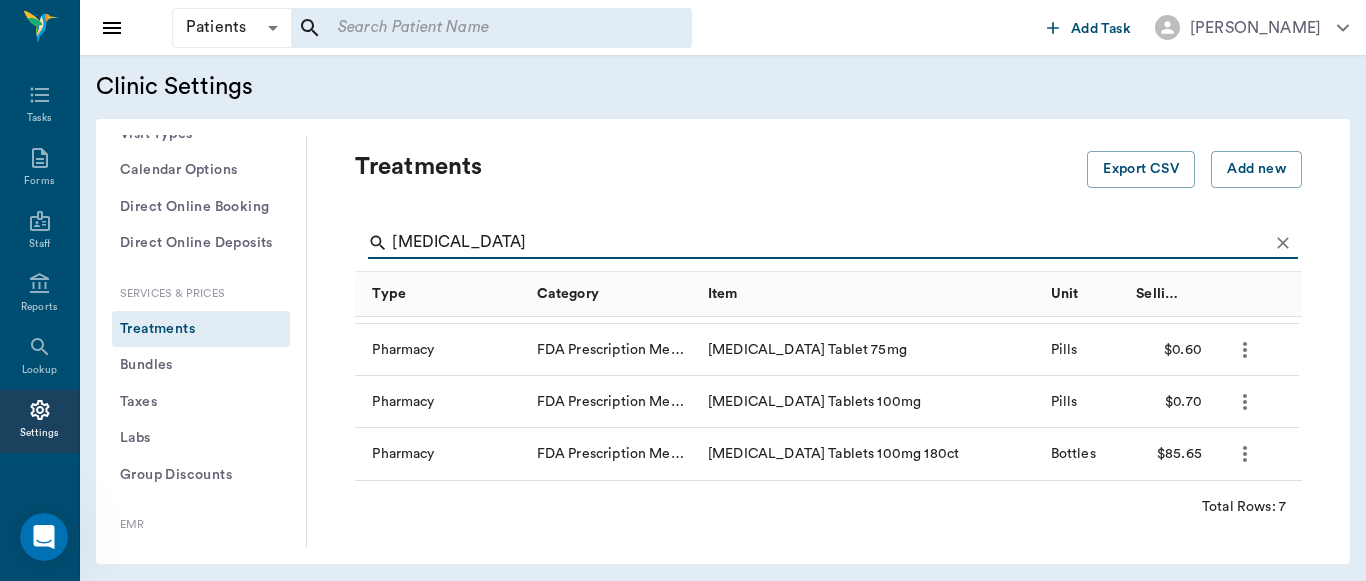 type on "[MEDICAL_DATA]" 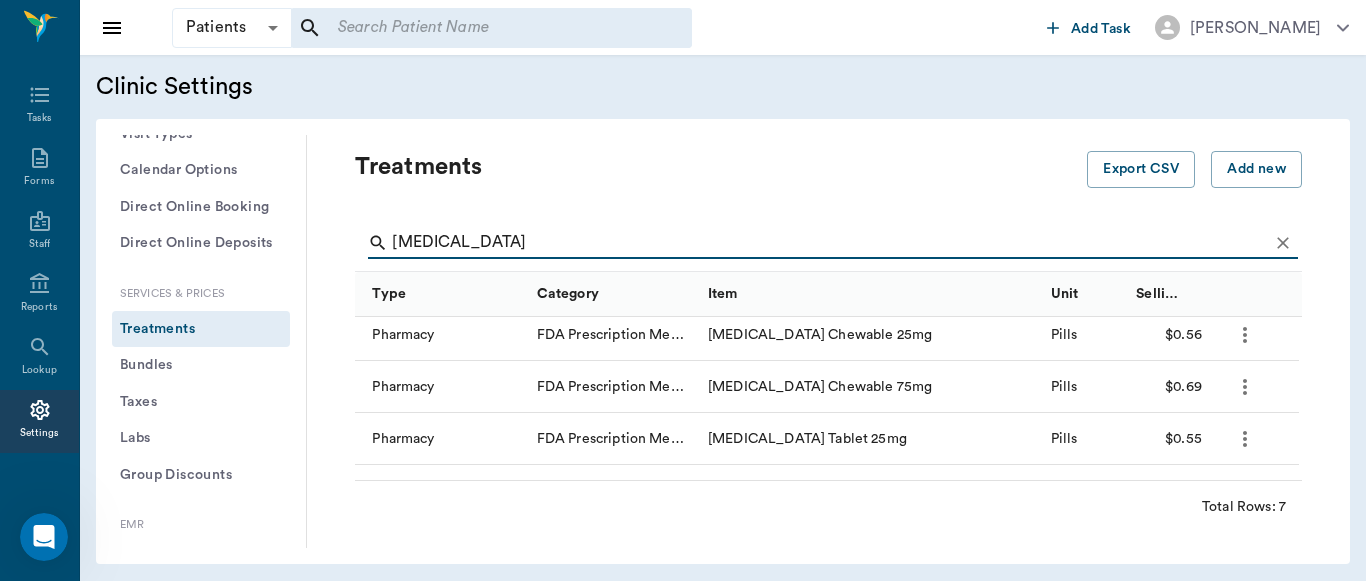 scroll, scrollTop: 0, scrollLeft: 0, axis: both 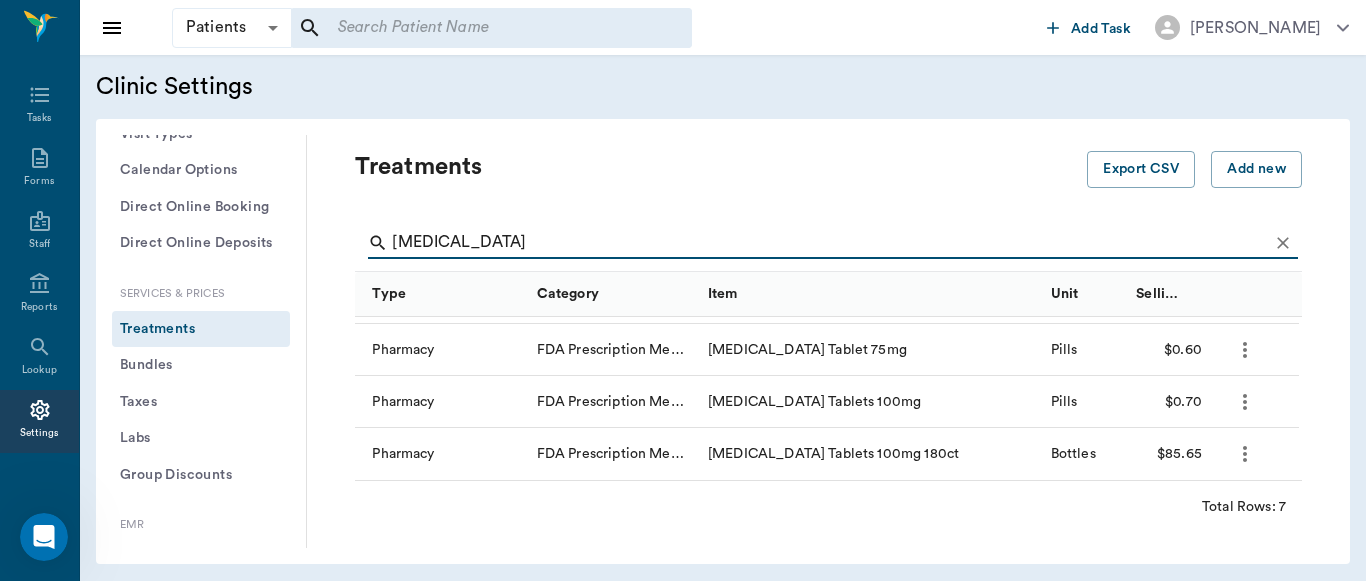 click on "​" at bounding box center [492, 28] 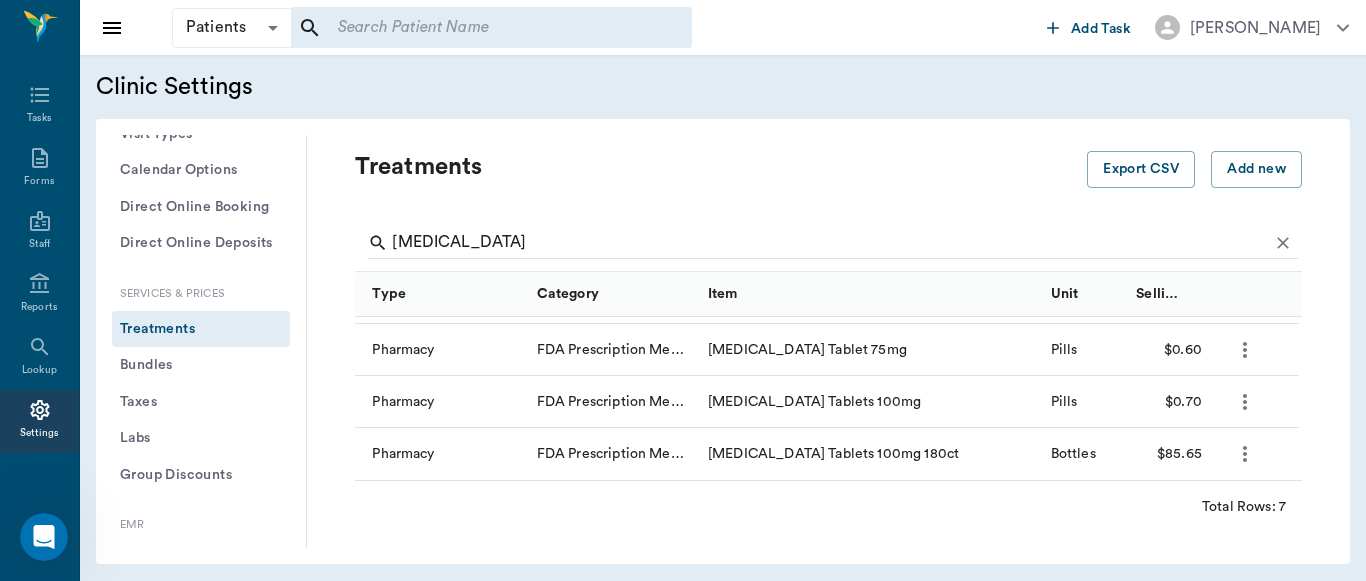 click on "​" at bounding box center [492, 28] 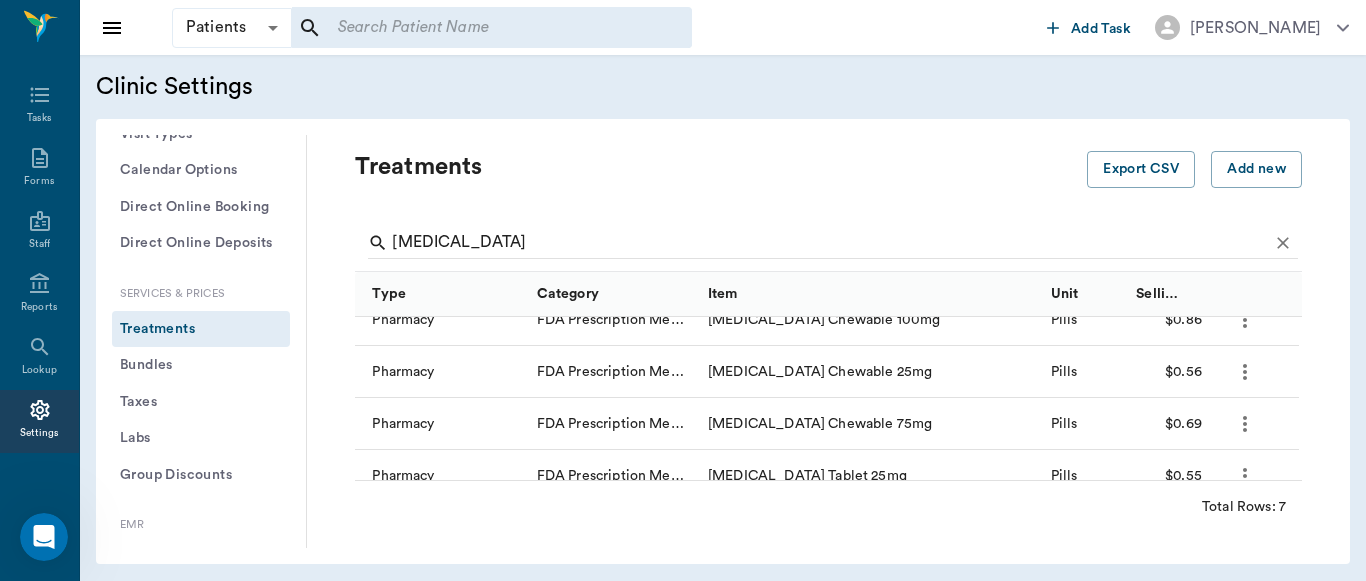 scroll, scrollTop: 0, scrollLeft: 0, axis: both 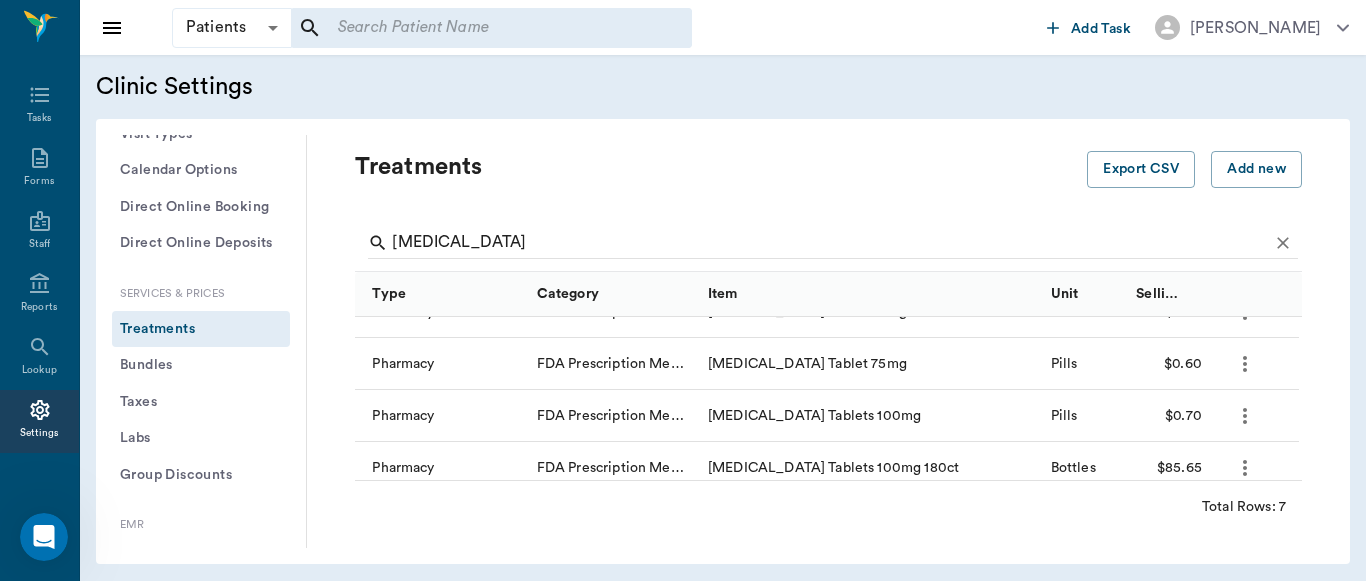 click 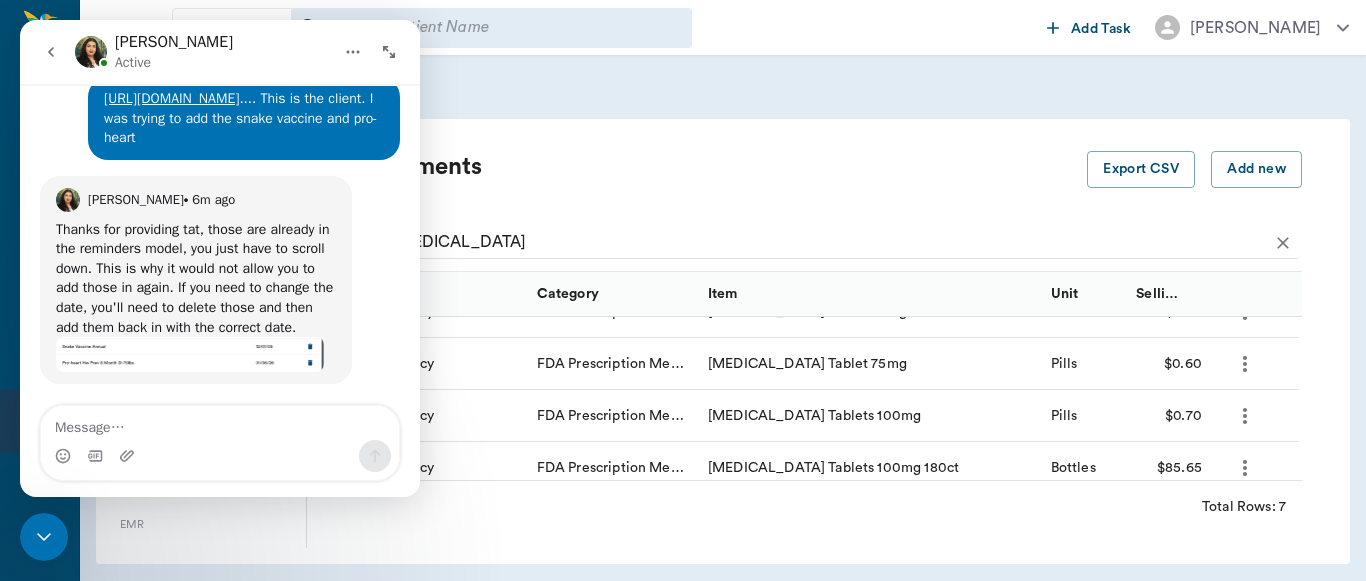 scroll, scrollTop: 5954, scrollLeft: 0, axis: vertical 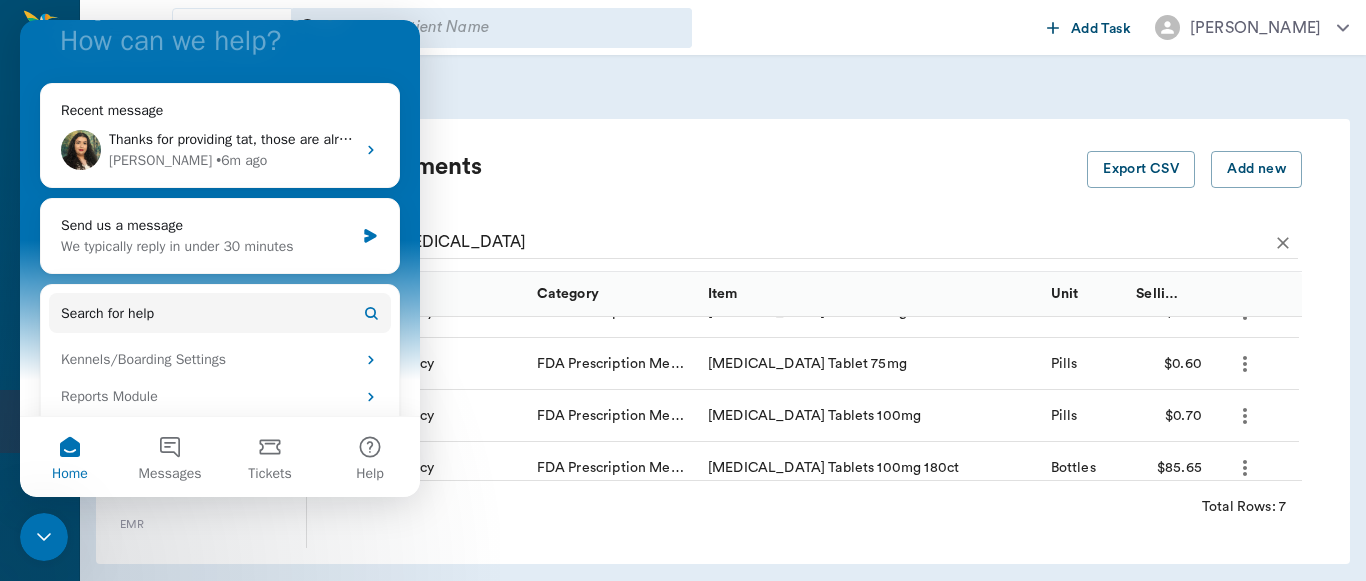 drag, startPoint x: 415, startPoint y: 107, endPoint x: 445, endPoint y: 227, distance: 123.69317 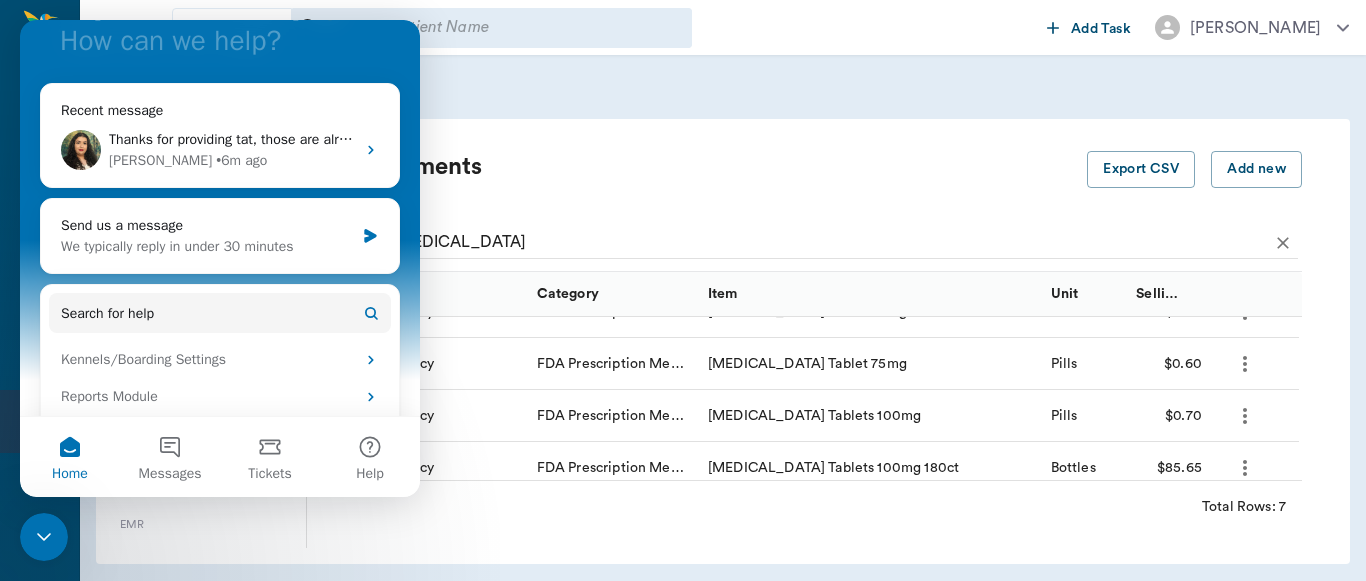 scroll, scrollTop: 177, scrollLeft: 0, axis: vertical 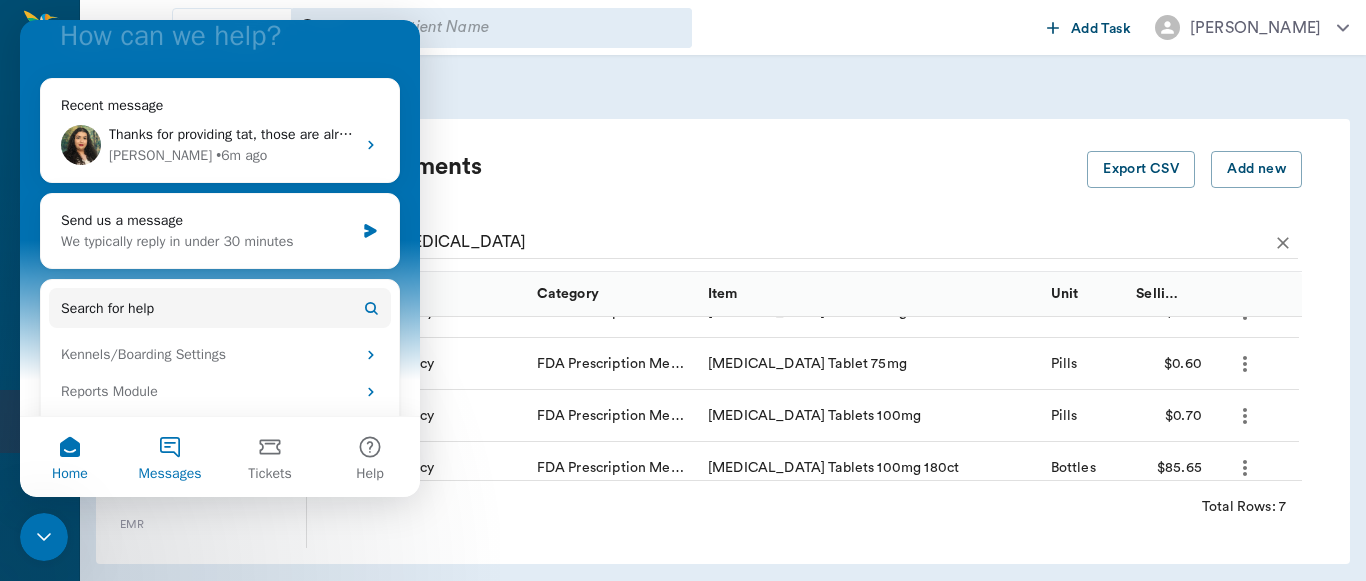 click on "Messages" at bounding box center (170, 457) 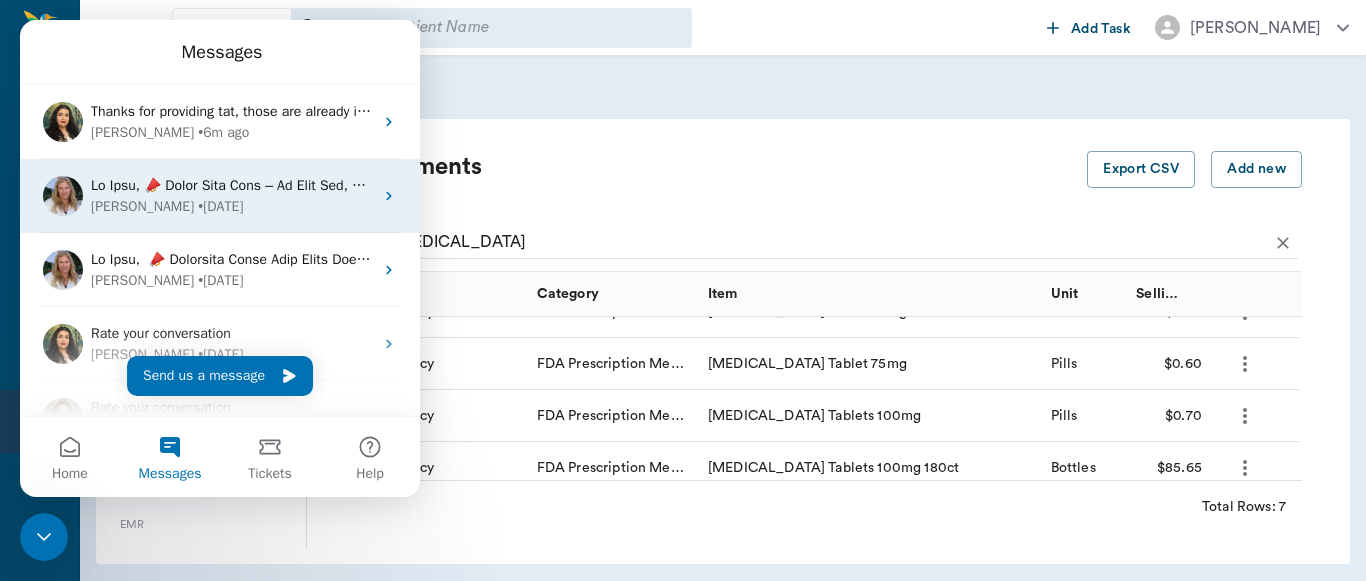 click on "[PERSON_NAME] •  [DATE]" at bounding box center (232, 206) 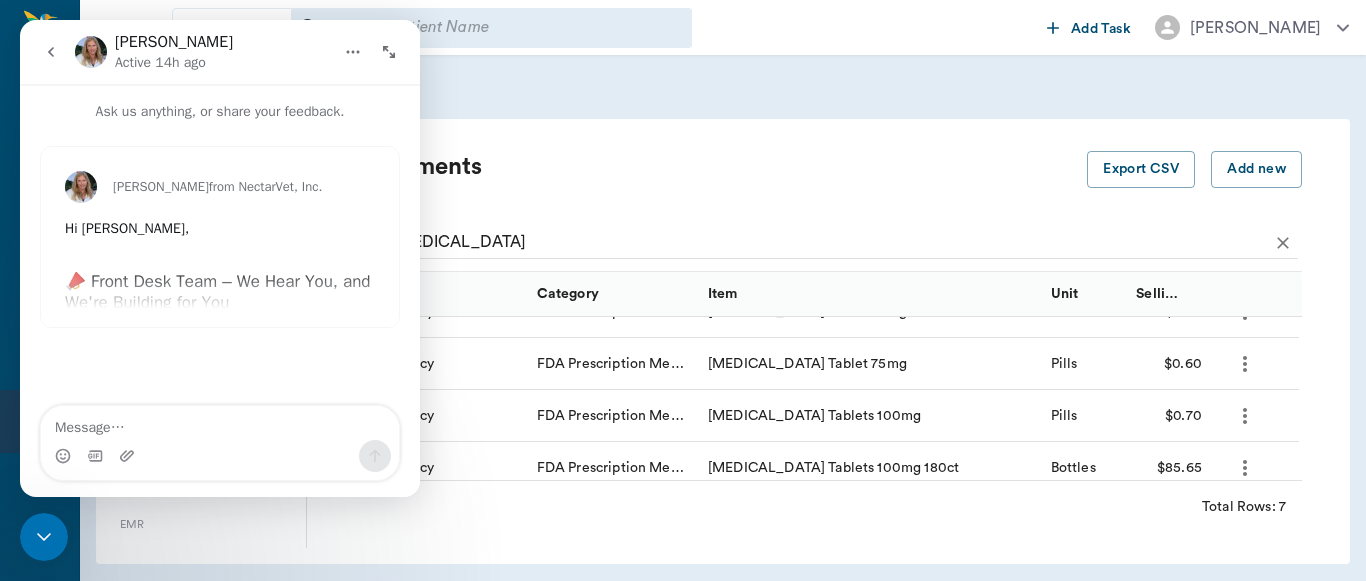 click on "[PERSON_NAME]  from NectarVet, Inc. Hi [PERSON_NAME], 📣 Front Desk Team – We Hear You, and We're Building for You Thank you for the thoughtful, honest feedback you’ve shared with us — whether through the NPS survey, NectarChat, or conversations with our team. Your insights help shape the future of Nectar, and we want you to know:  we’re listening, and we’re acting. Over the coming weeks, we will be rolling out product improvements focused specifically on making  your day smoother and more efficient, with the goal of bringing a little bit of joy to your day.  Here’s a preview of what’s coming soon:  ✅ Smoother checkout and document printing flow ✅ Ability to edit locked invoices ✅ Editable vaccine certificates ✅ Smarter client and patient search ✅ Robust and flexible special care notes for patients and clients ✅ Condensed medical record printing/sending ✅ Better tracking for cancellations and no-shows ✅ Refill prescriptions directly from the Current Rx modal in the sidebar you !  and  👉" at bounding box center (220, 237) 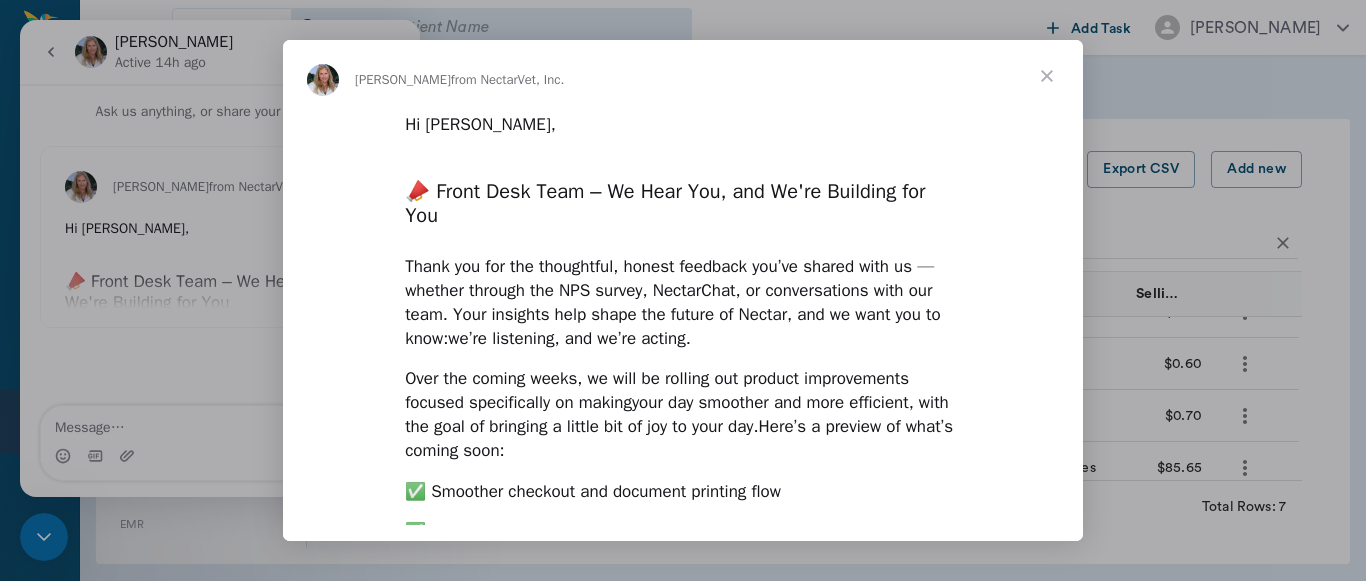 scroll, scrollTop: 0, scrollLeft: 0, axis: both 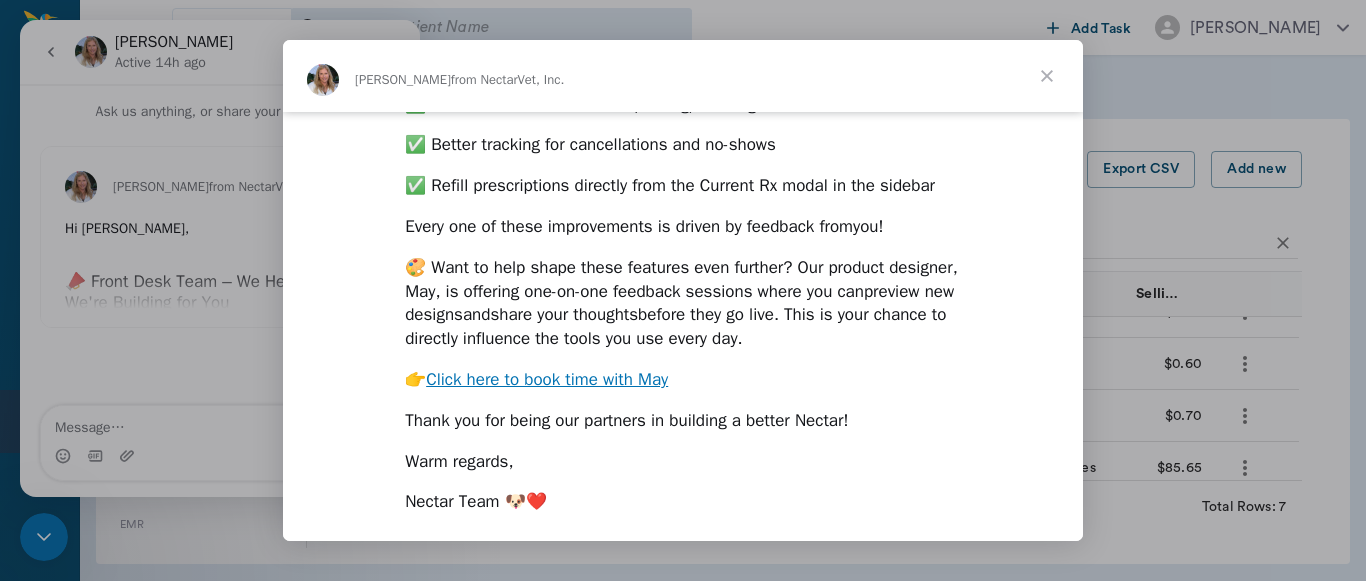 click at bounding box center (1047, 76) 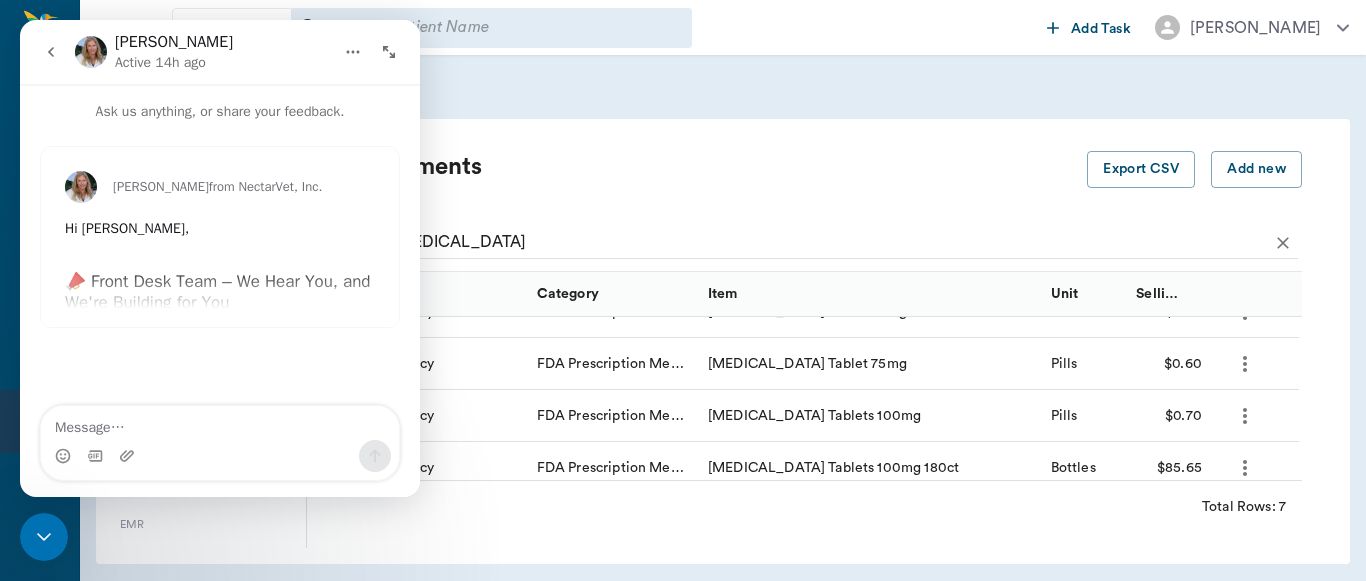 click 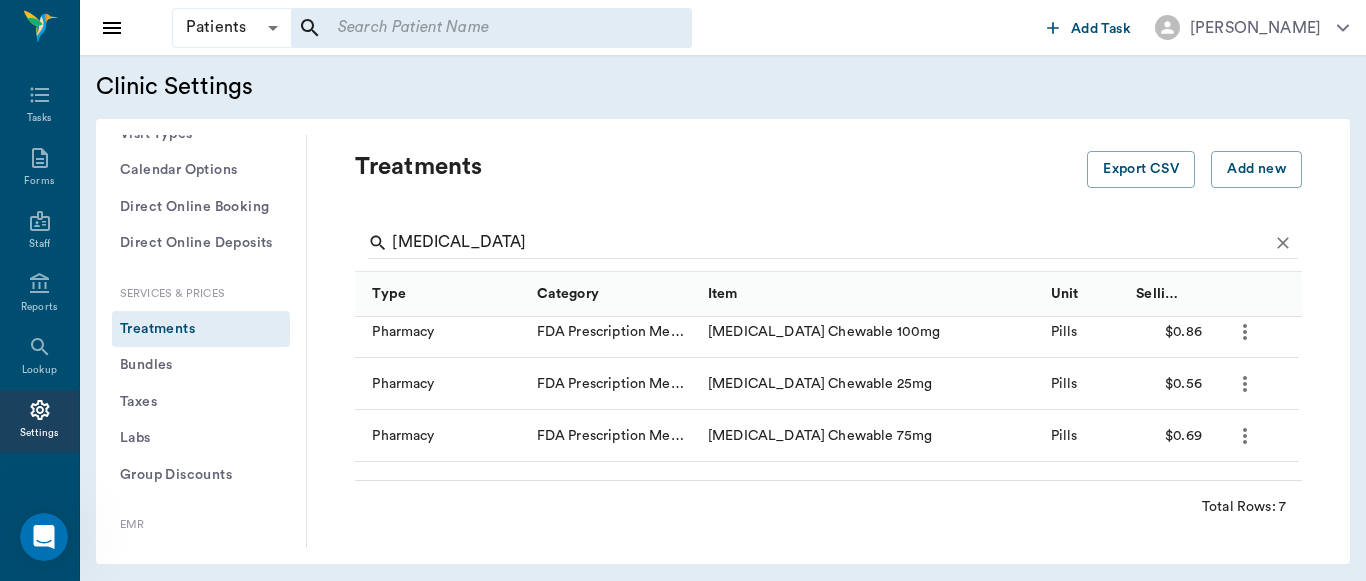 scroll, scrollTop: 0, scrollLeft: 0, axis: both 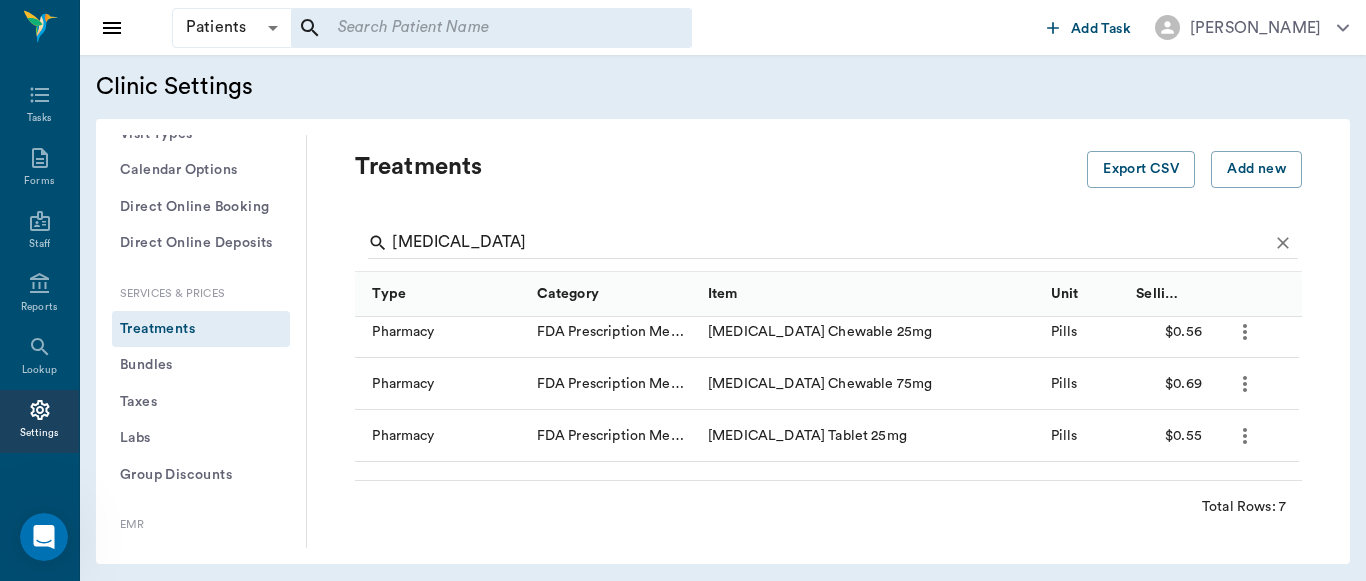 click 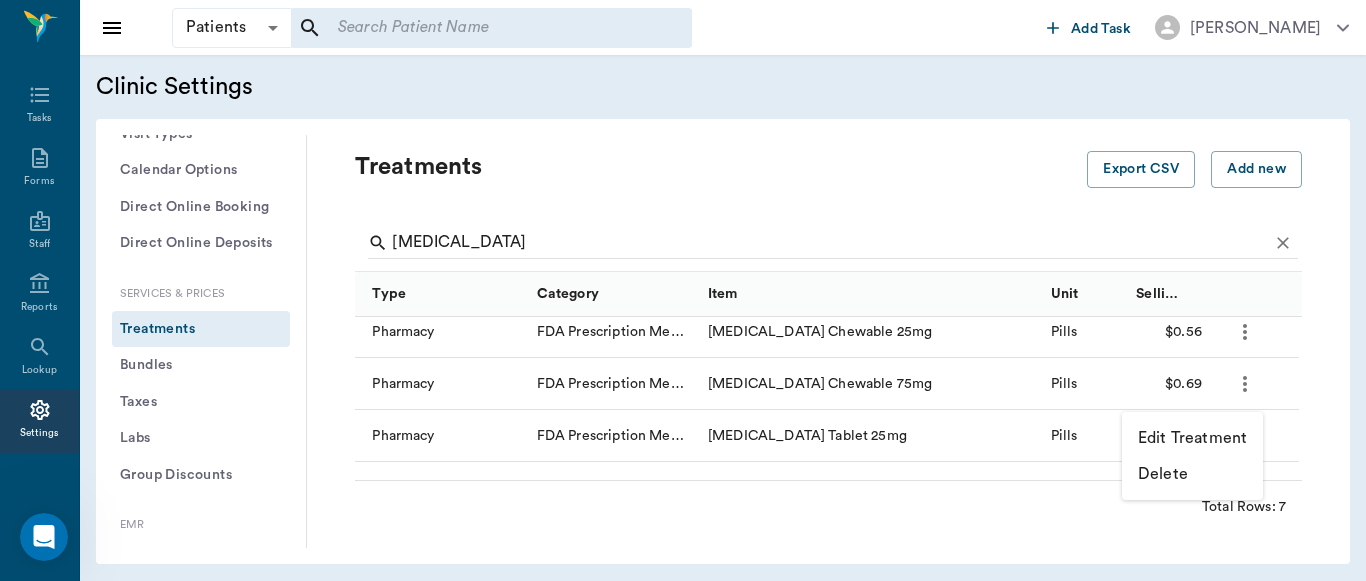 drag, startPoint x: 1277, startPoint y: 391, endPoint x: 1277, endPoint y: 368, distance: 23 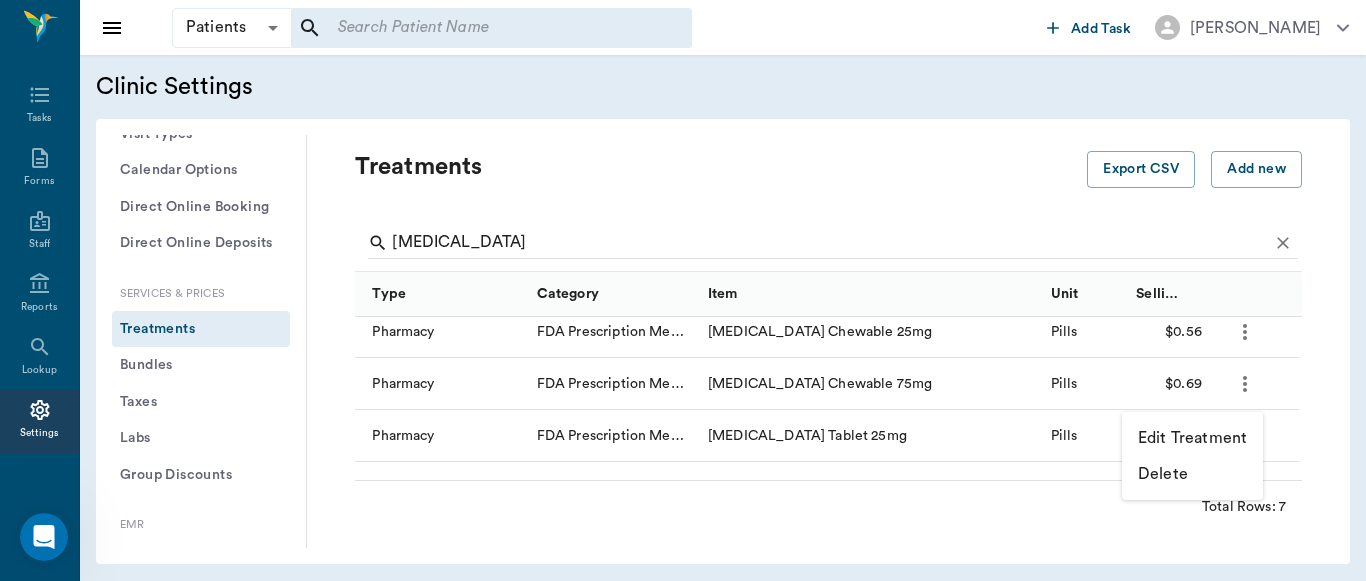 click at bounding box center [683, 290] 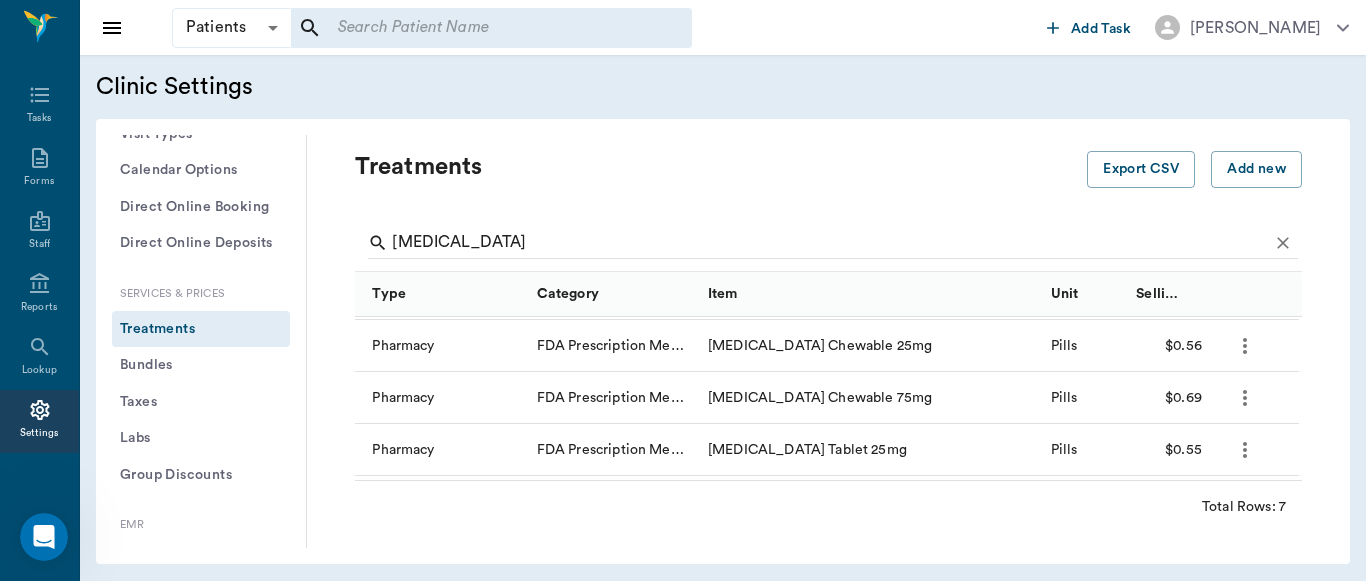 scroll, scrollTop: 0, scrollLeft: 0, axis: both 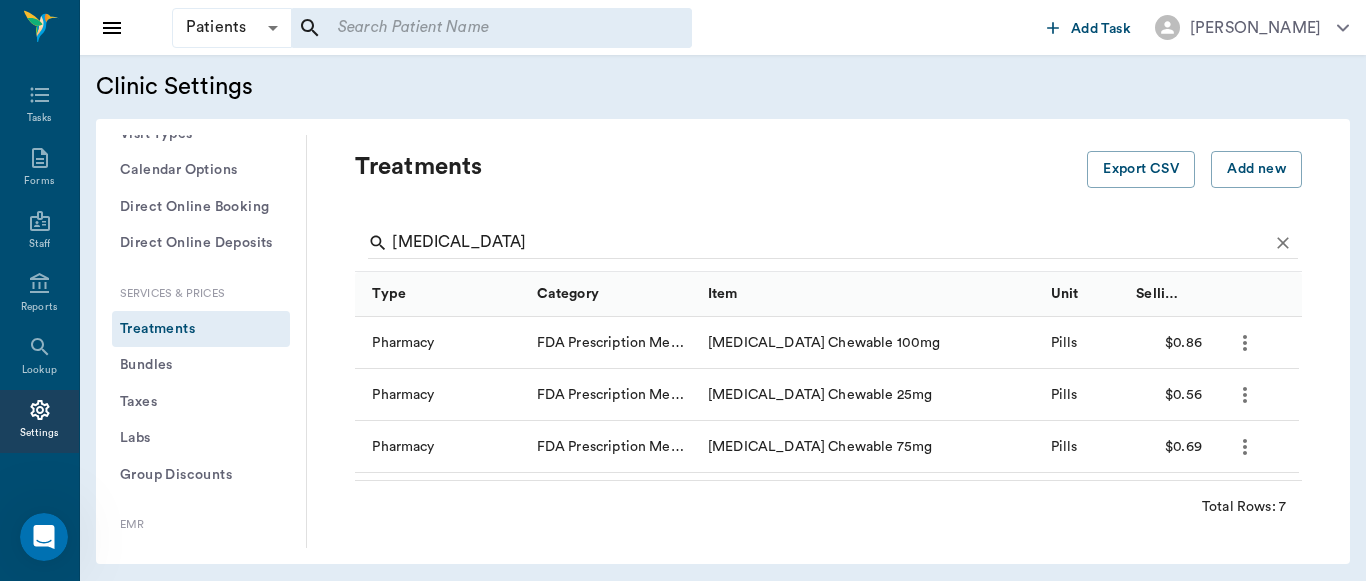 click 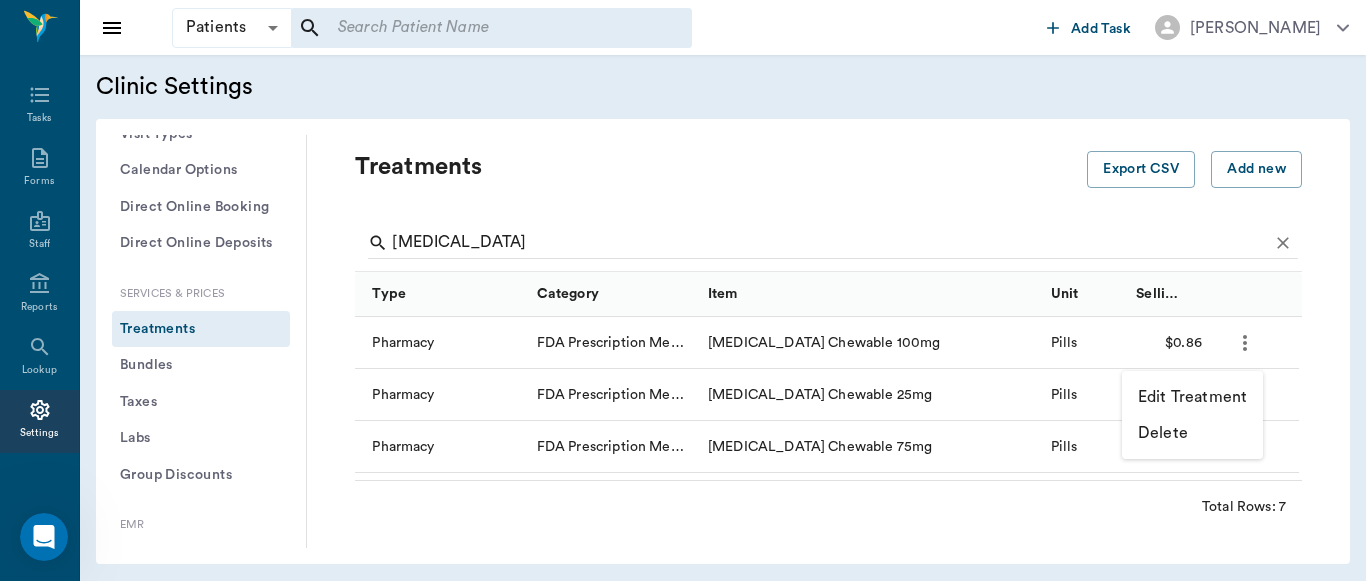 click on "Edit Treatment" at bounding box center (1192, 397) 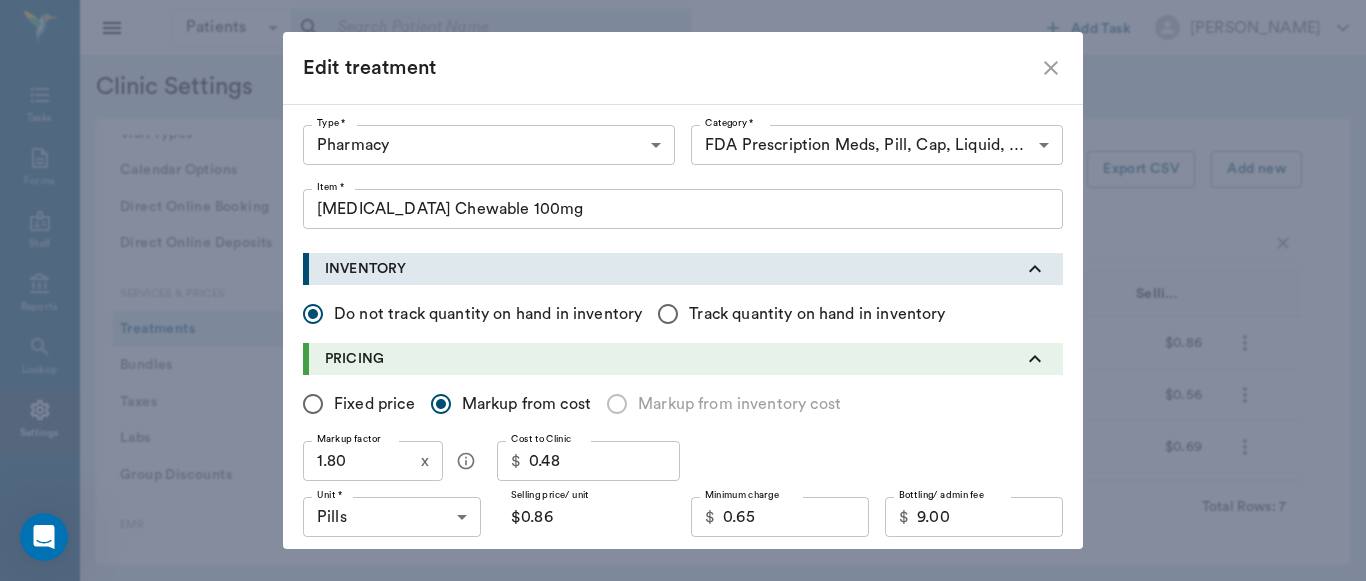 click on "Edit treatment" at bounding box center (671, 68) 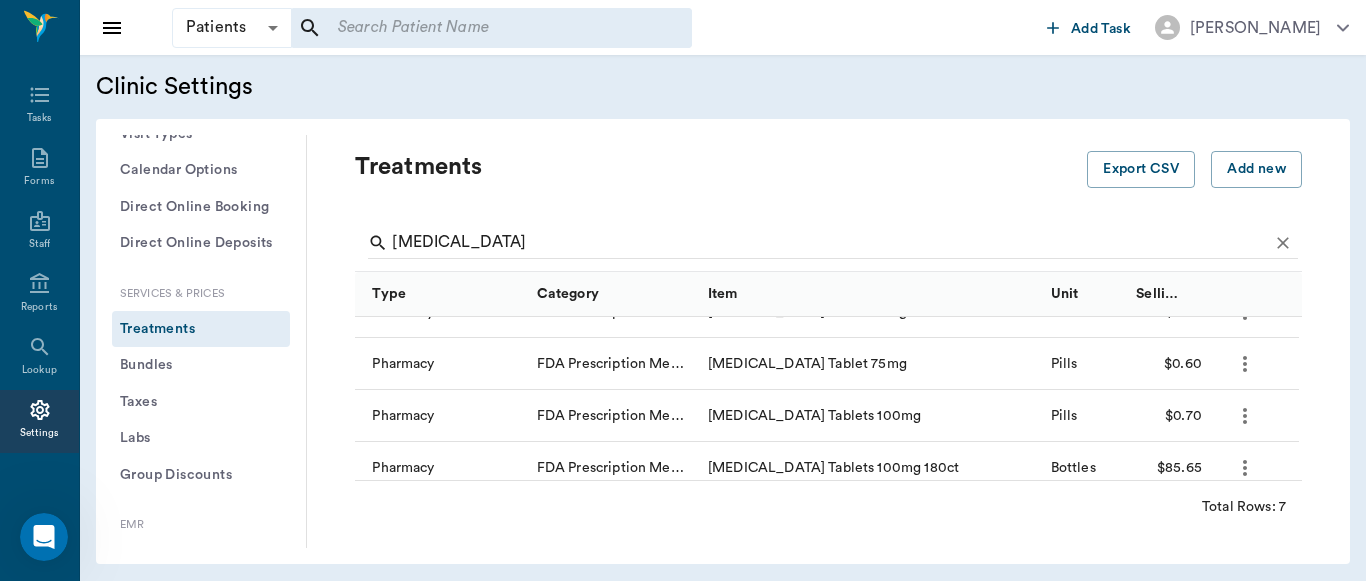 scroll, scrollTop: 201, scrollLeft: 0, axis: vertical 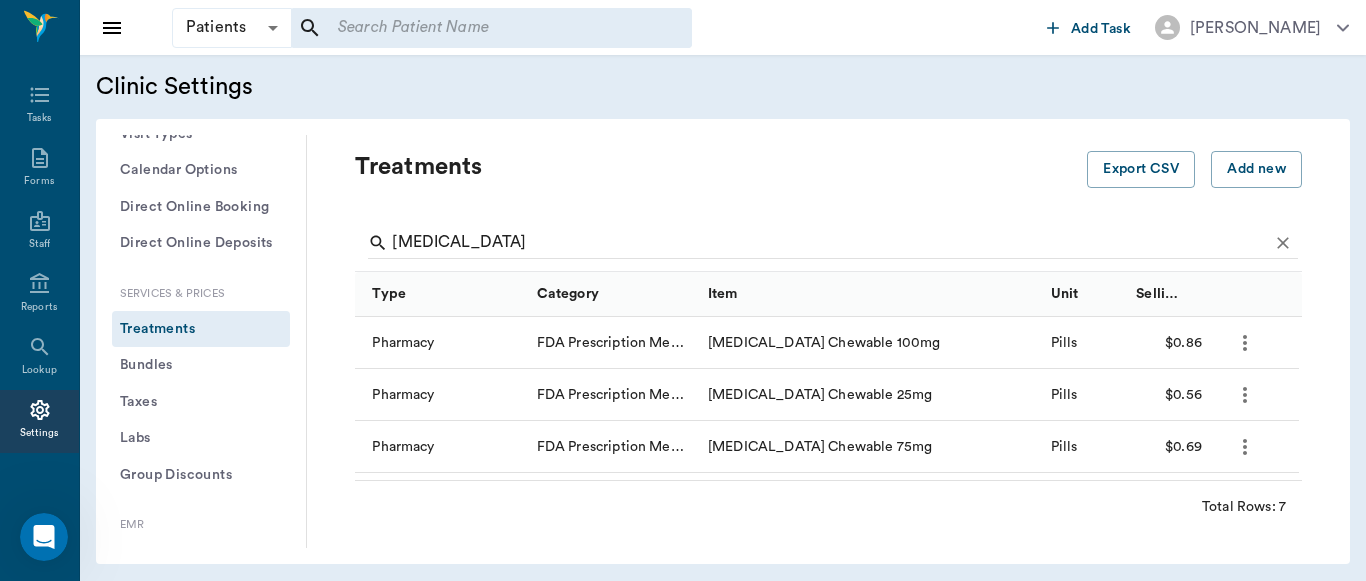 click 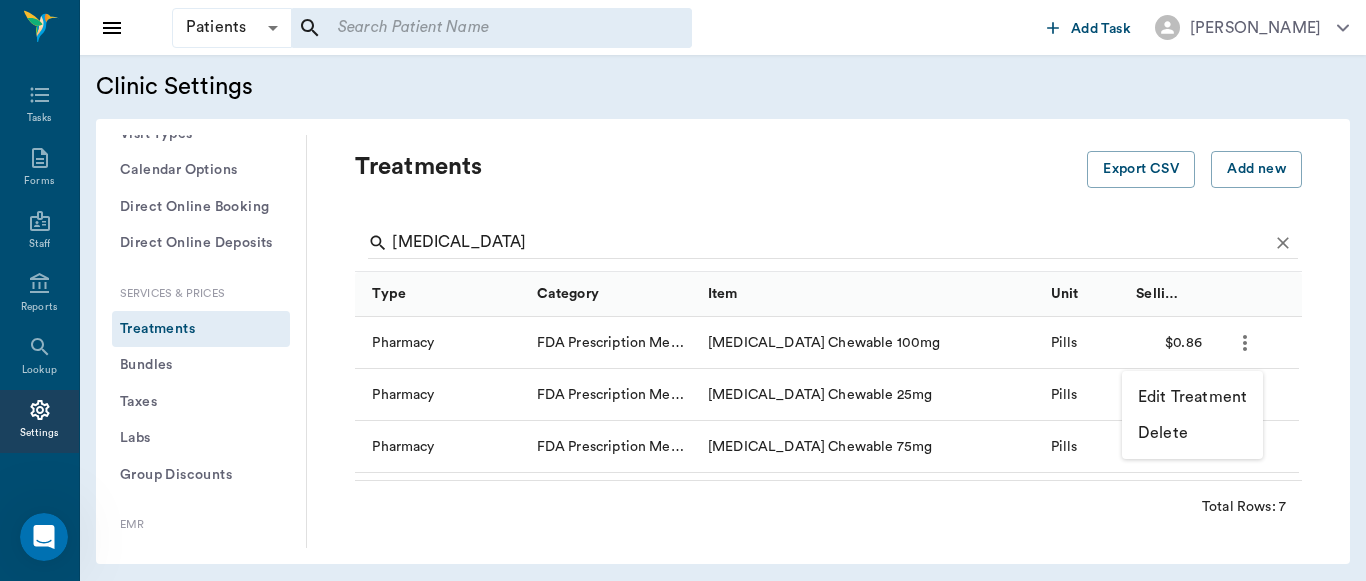 click on "Edit Treatment" at bounding box center [1192, 397] 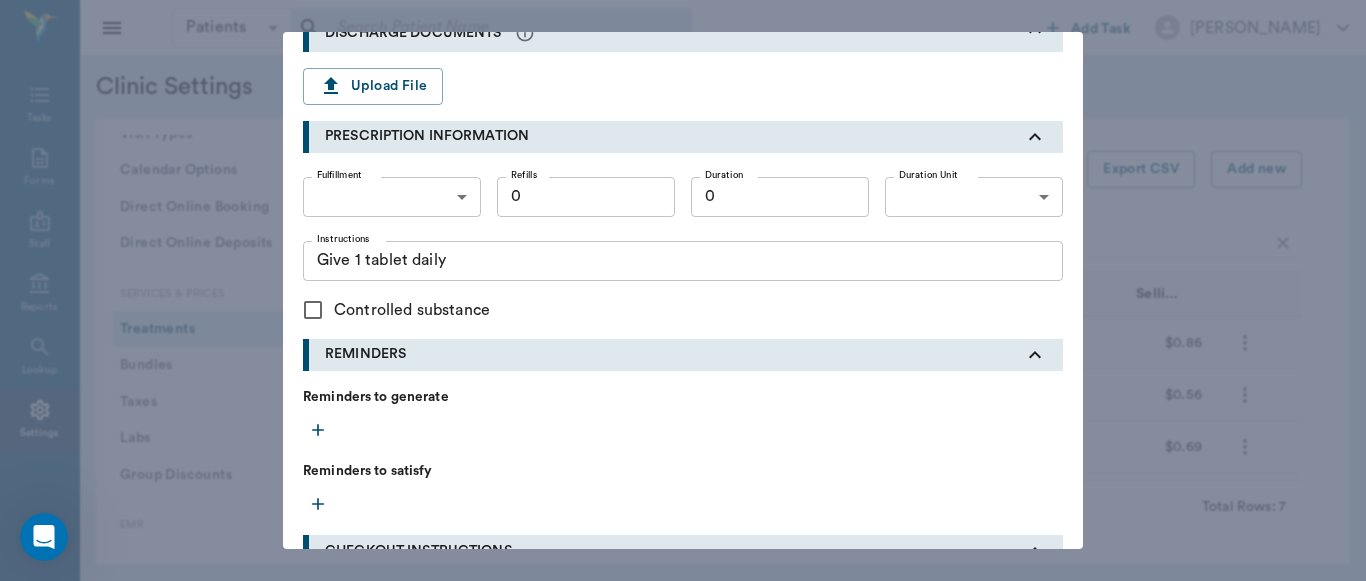 scroll, scrollTop: 0, scrollLeft: 0, axis: both 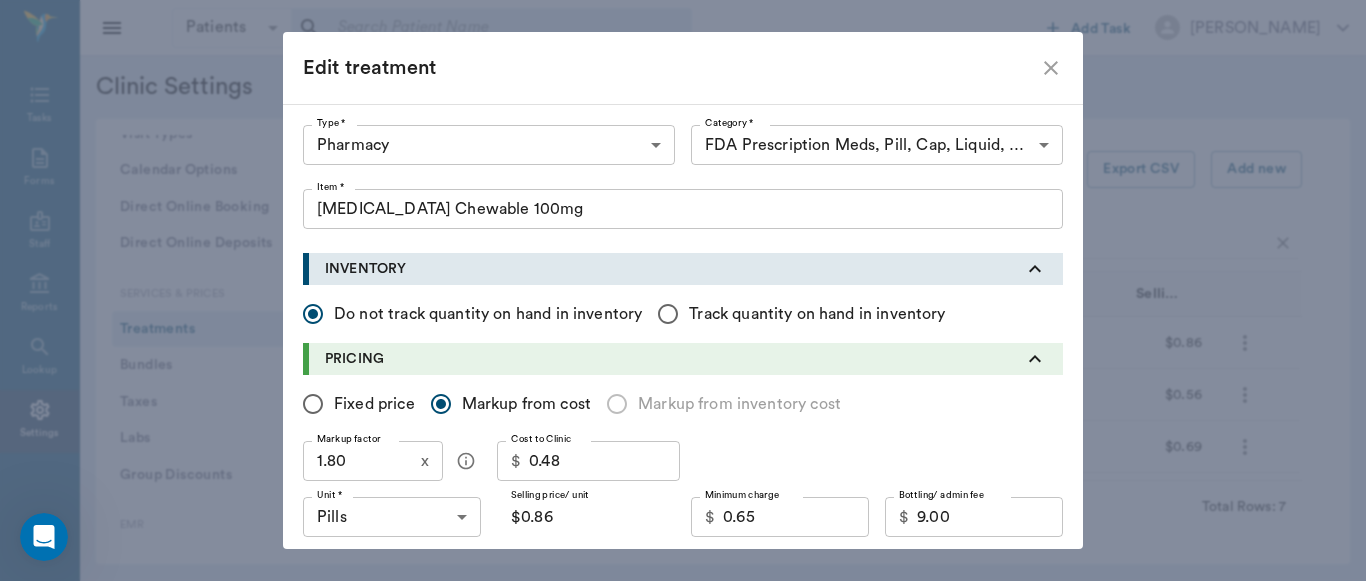 click 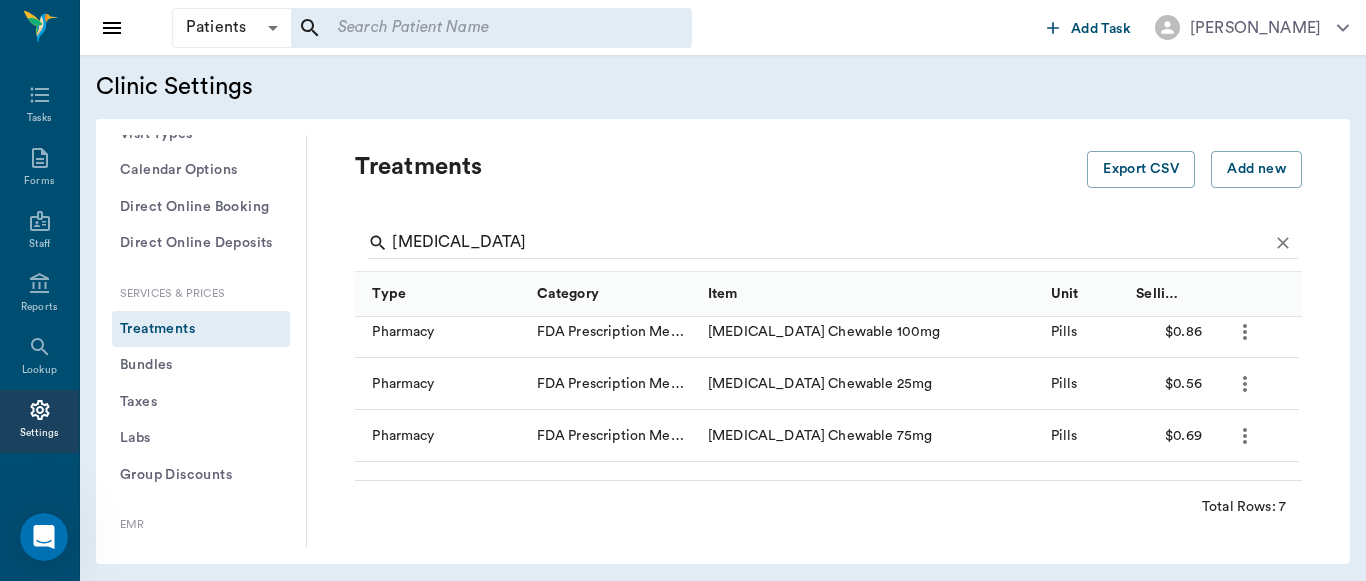 scroll, scrollTop: 0, scrollLeft: 0, axis: both 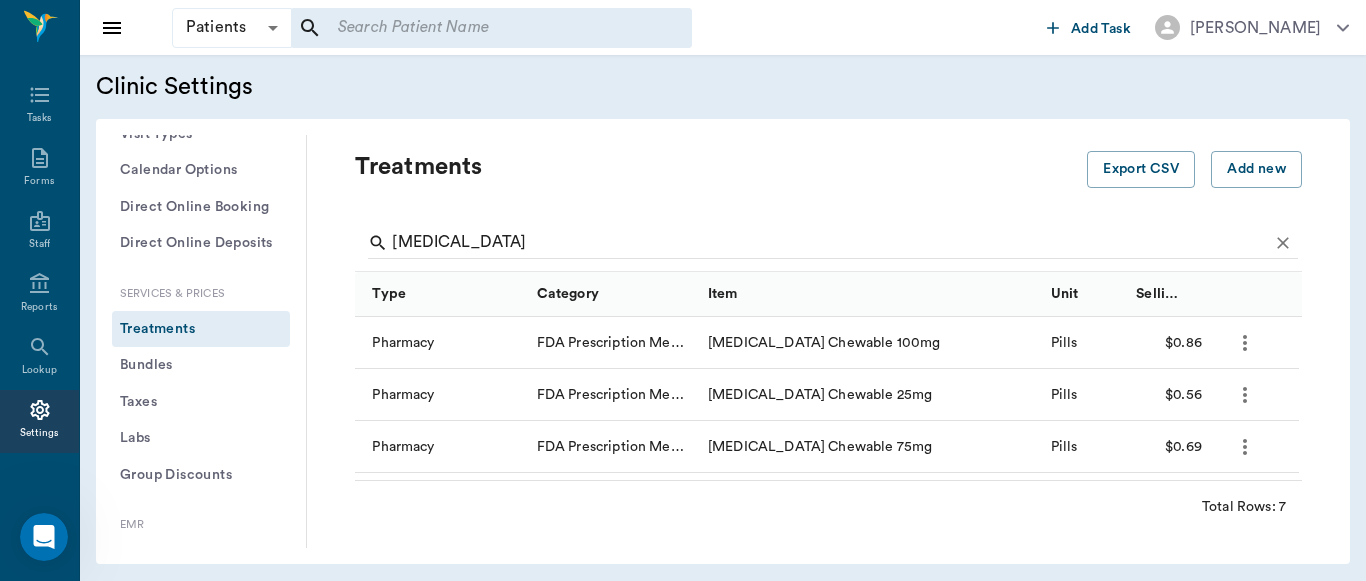 click 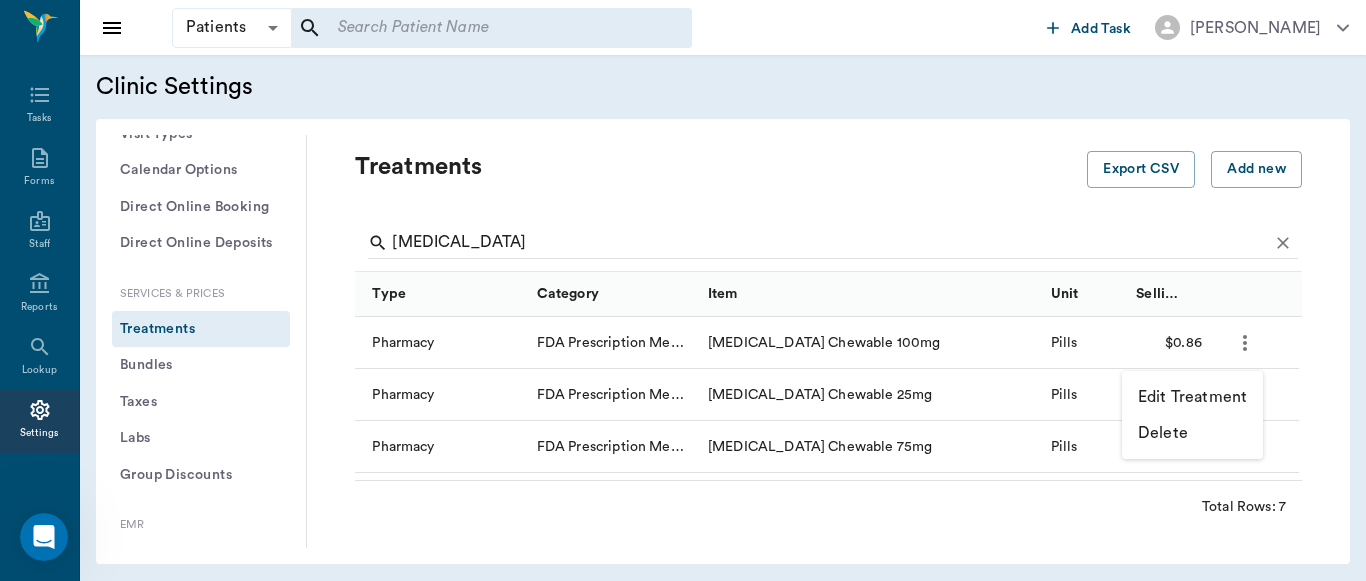 click on "Edit Treatment" at bounding box center (1192, 397) 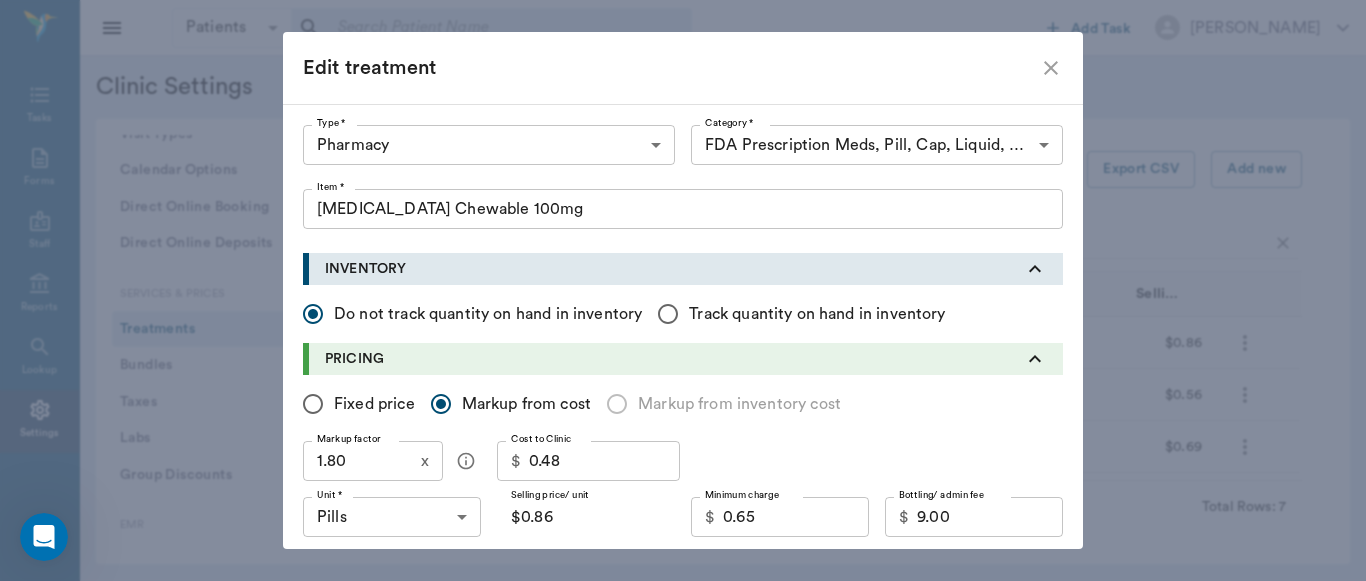 click 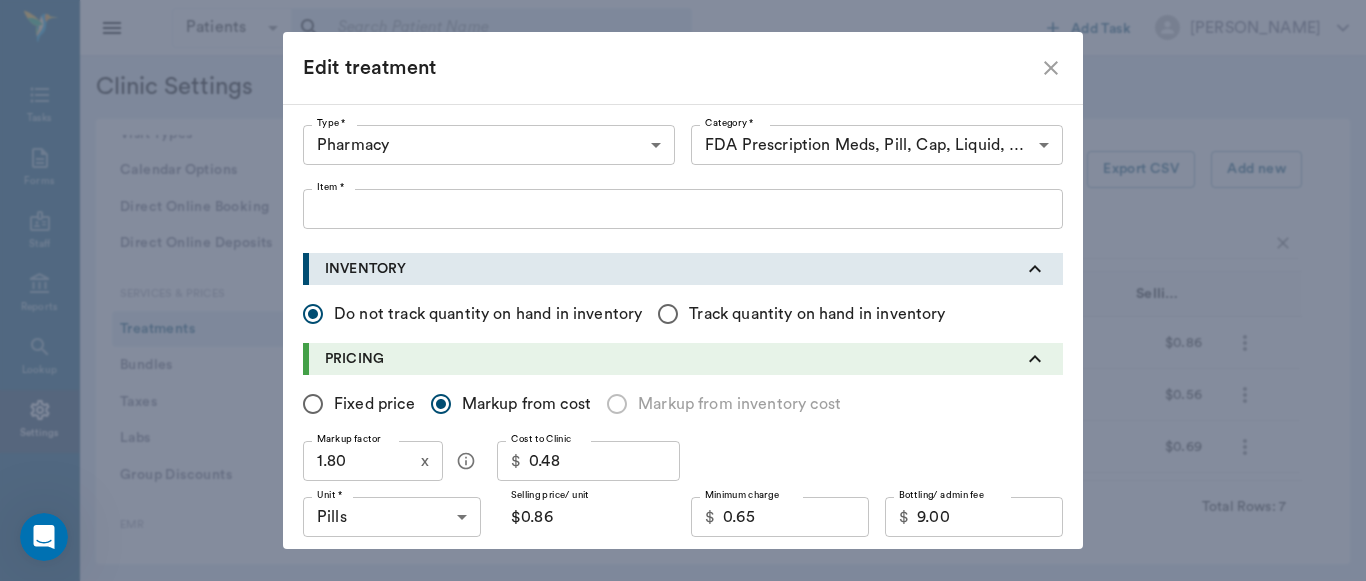 type 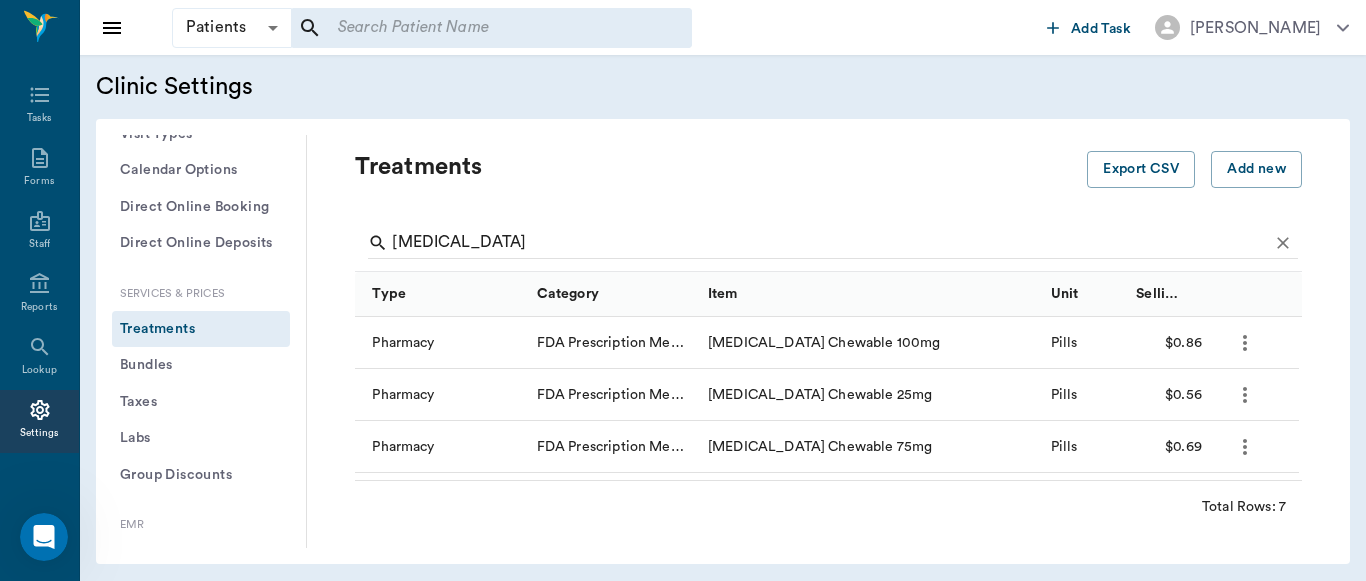 click 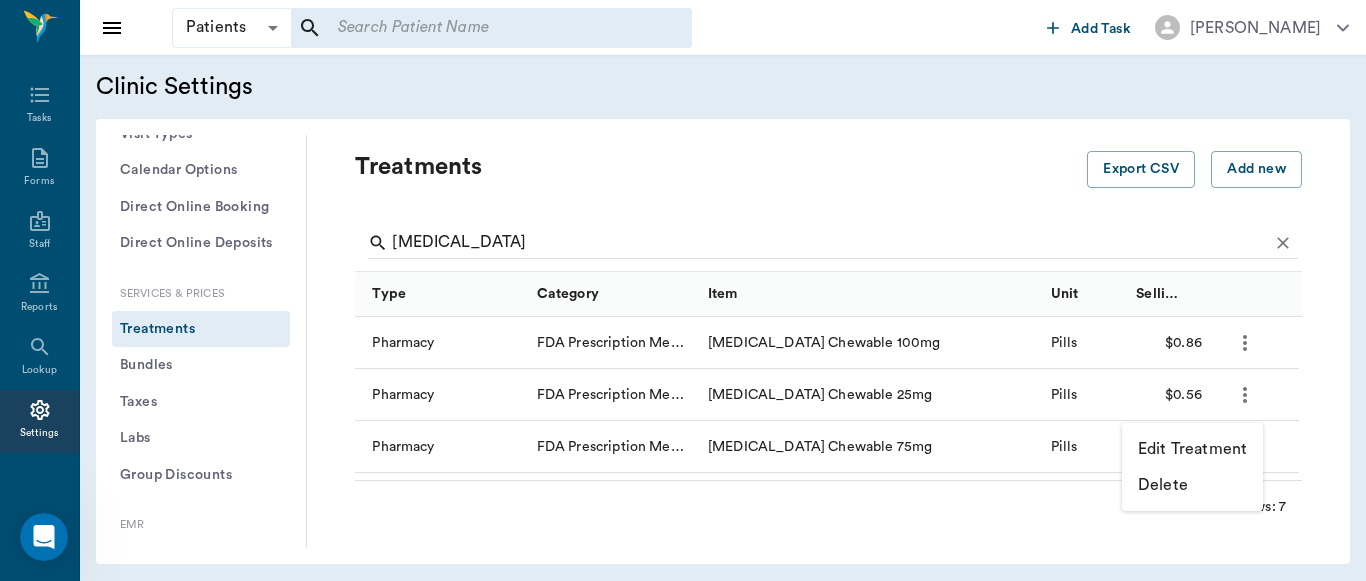 click on "Edit Treatment" at bounding box center [1192, 449] 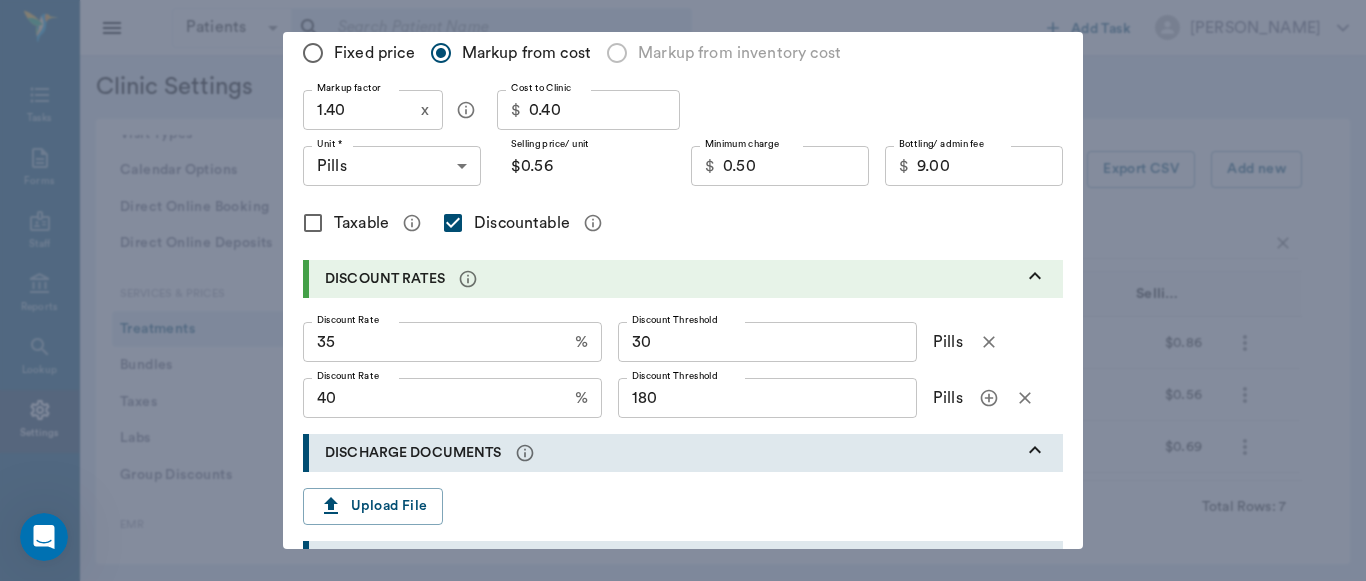scroll, scrollTop: 0, scrollLeft: 0, axis: both 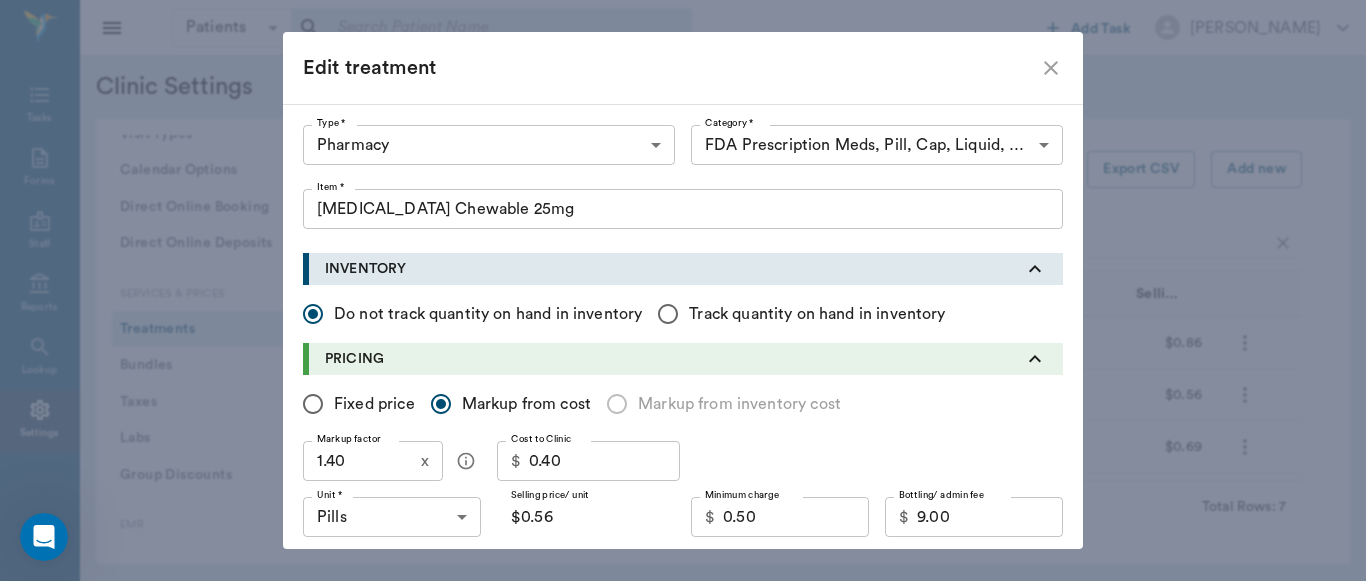 click 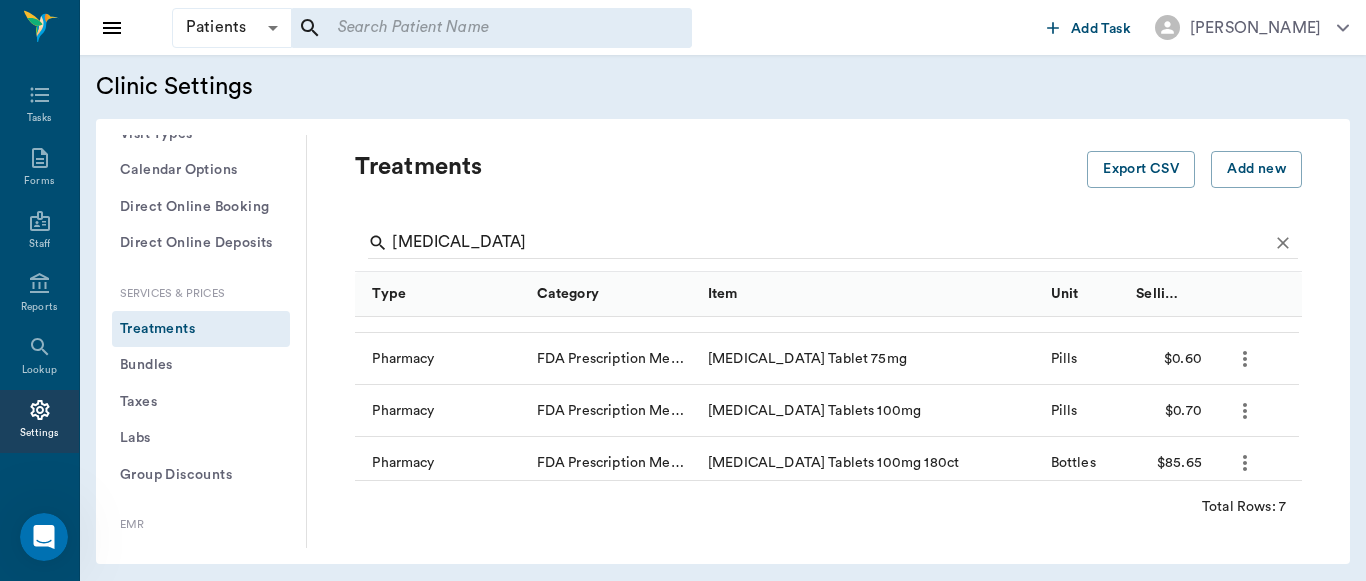 scroll, scrollTop: 201, scrollLeft: 0, axis: vertical 